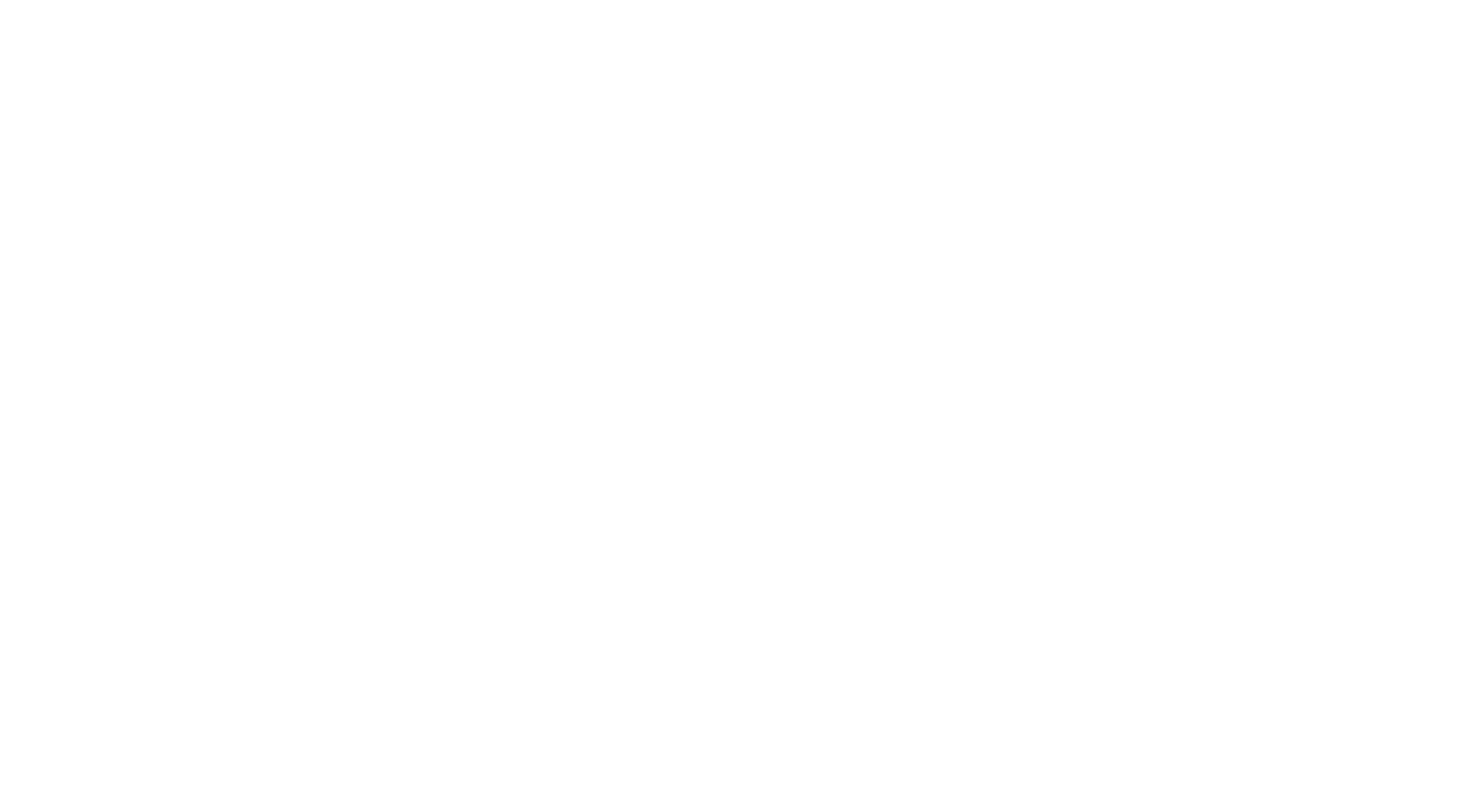 scroll, scrollTop: 0, scrollLeft: 0, axis: both 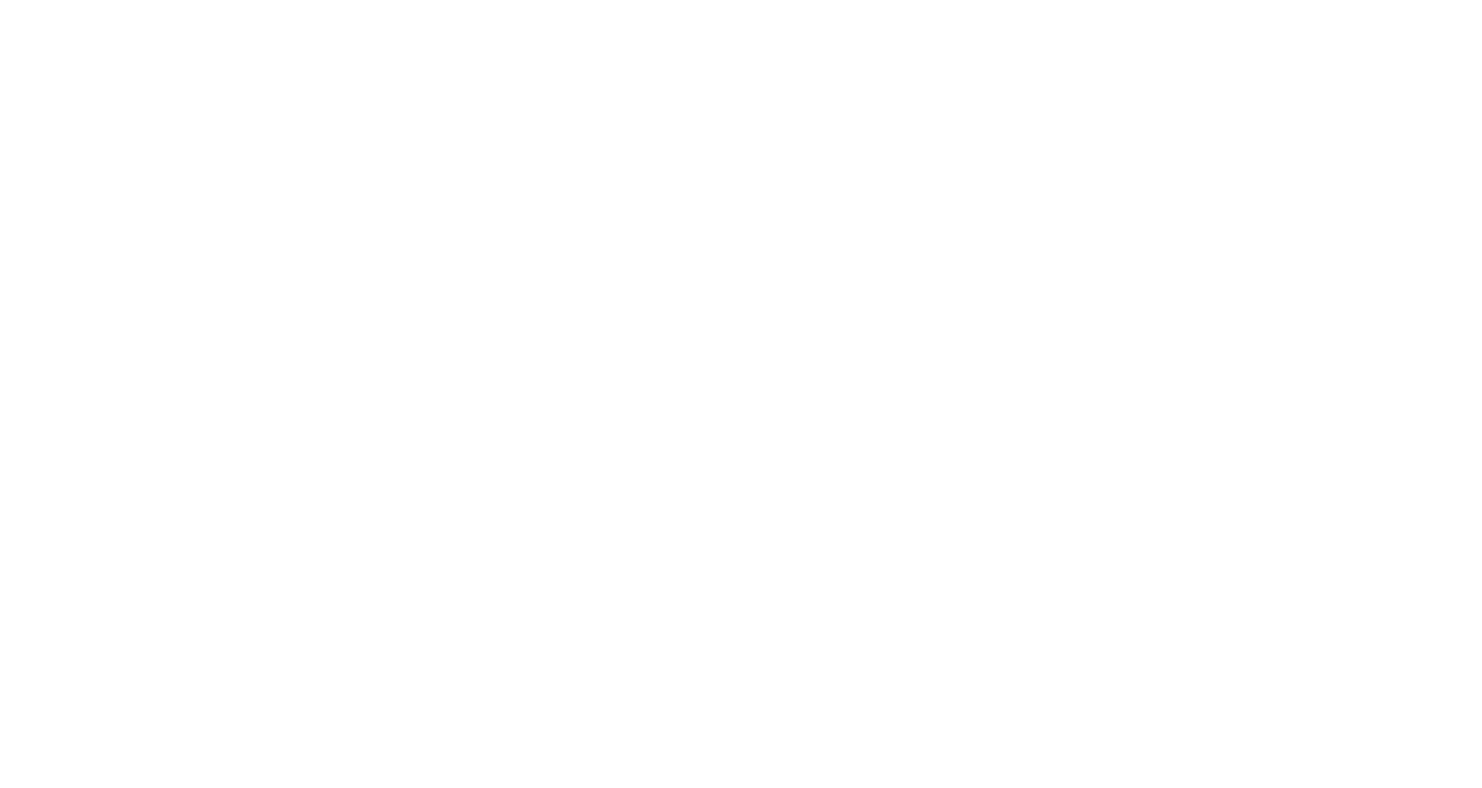 select on "FI" 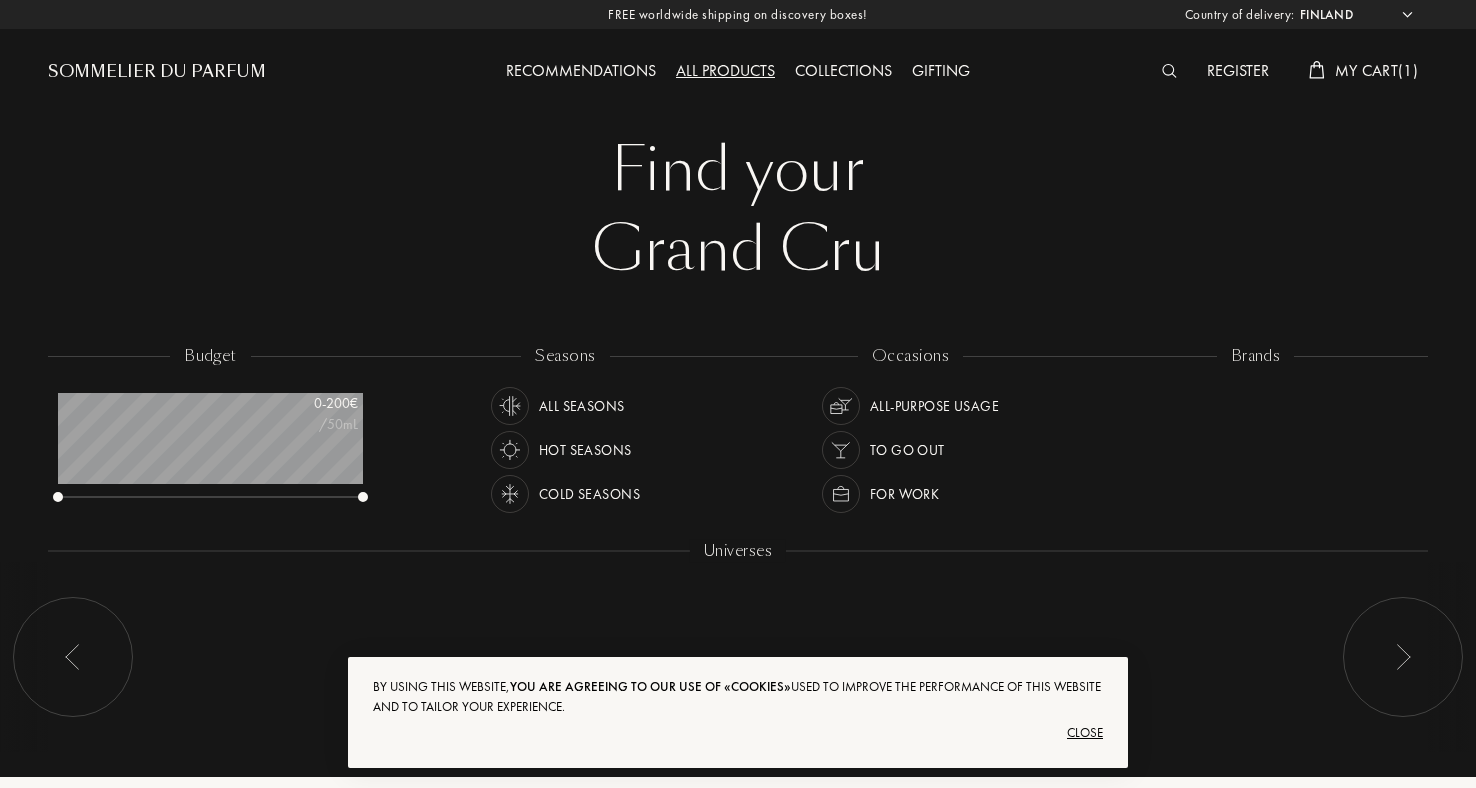 scroll, scrollTop: 999900, scrollLeft: 999695, axis: both 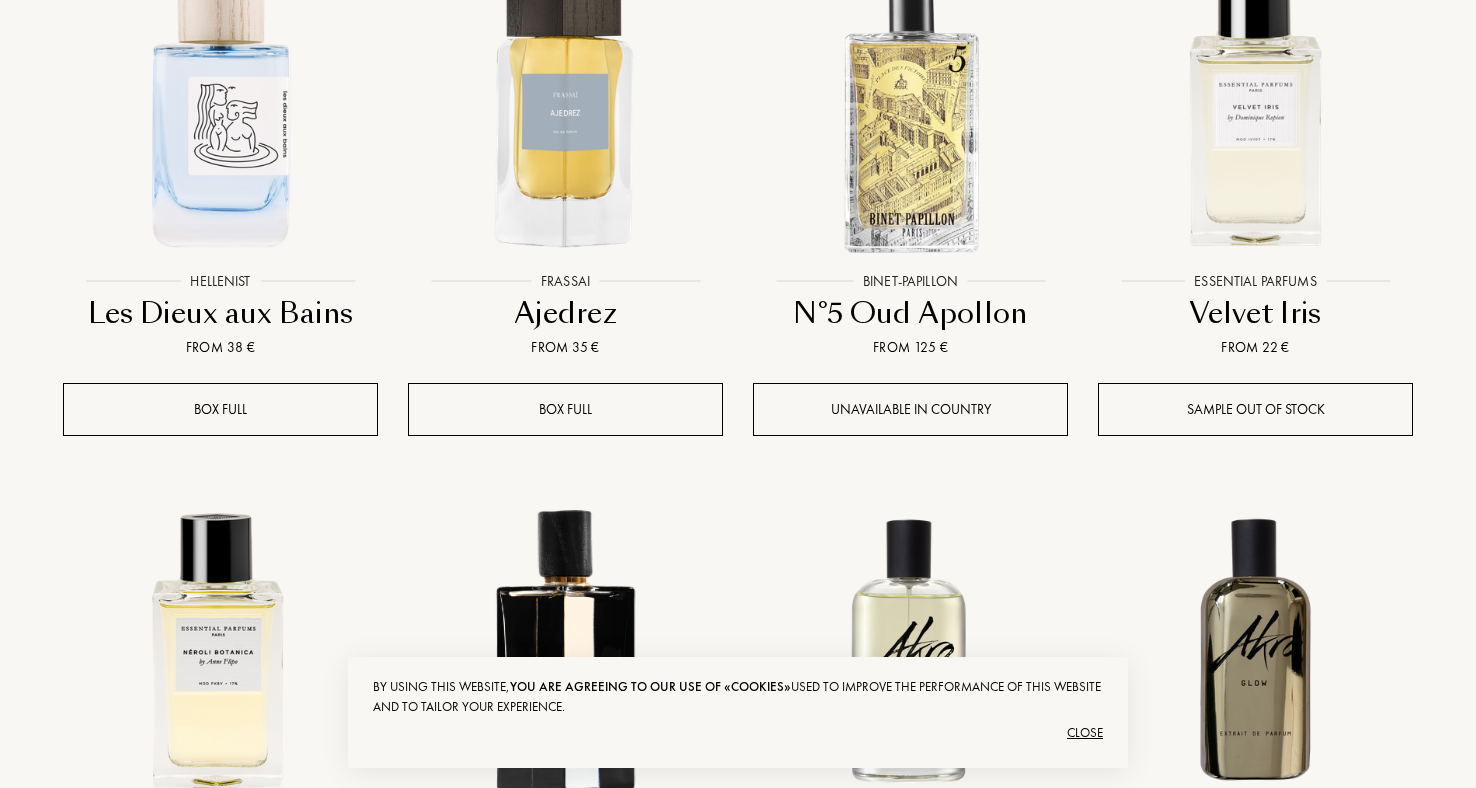 click on "Ajedrez" at bounding box center [565, 313] 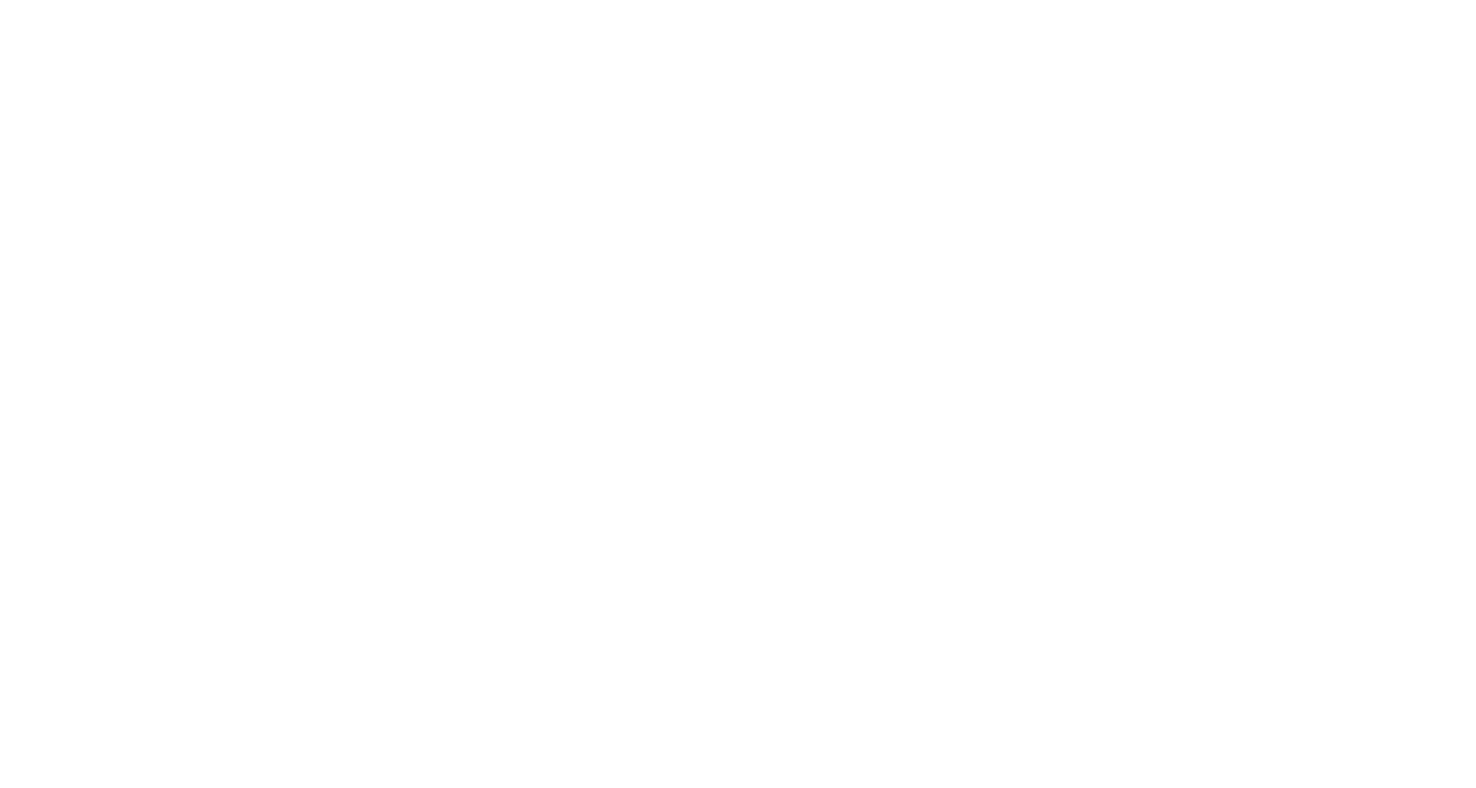 scroll, scrollTop: 0, scrollLeft: 0, axis: both 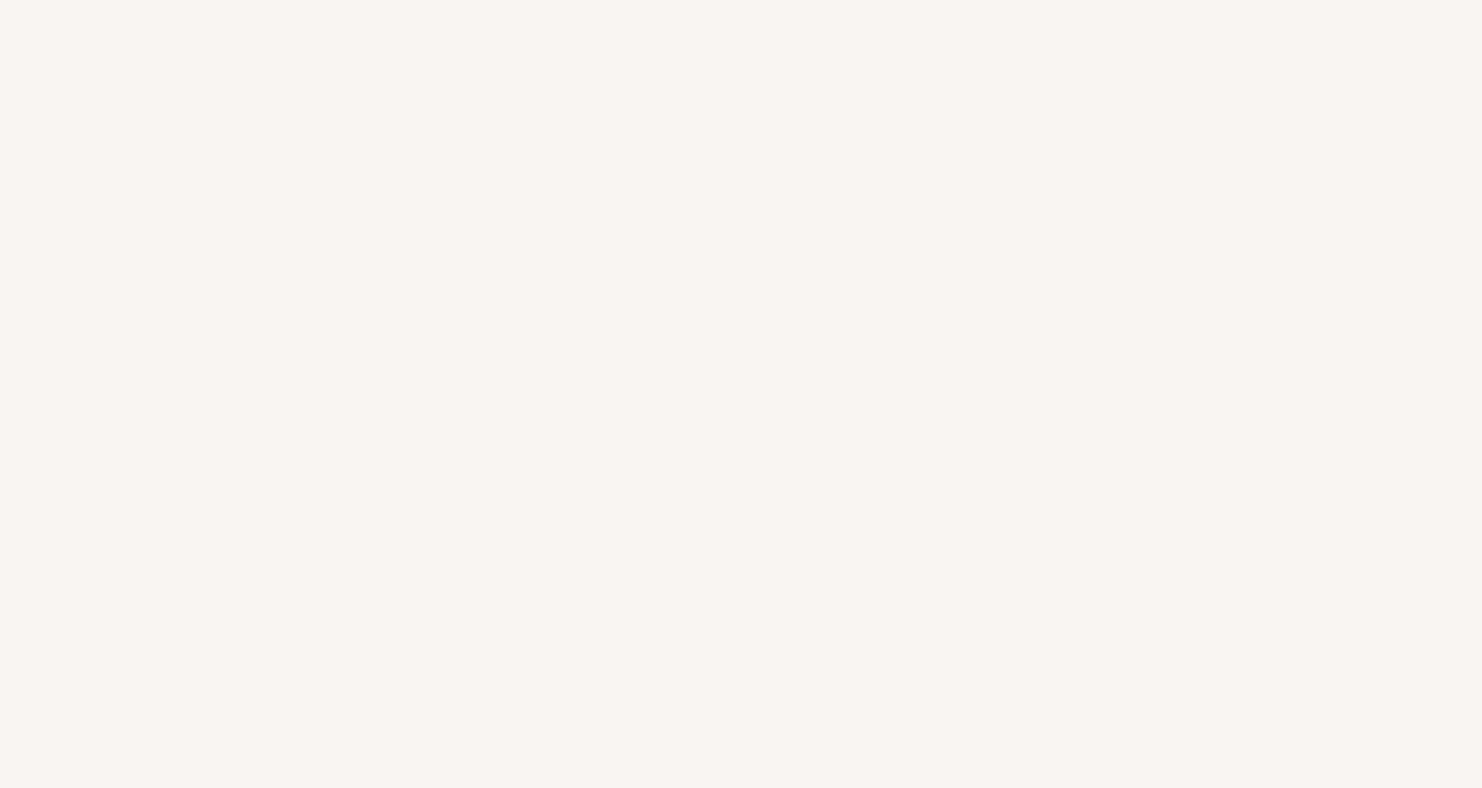 select on "FI" 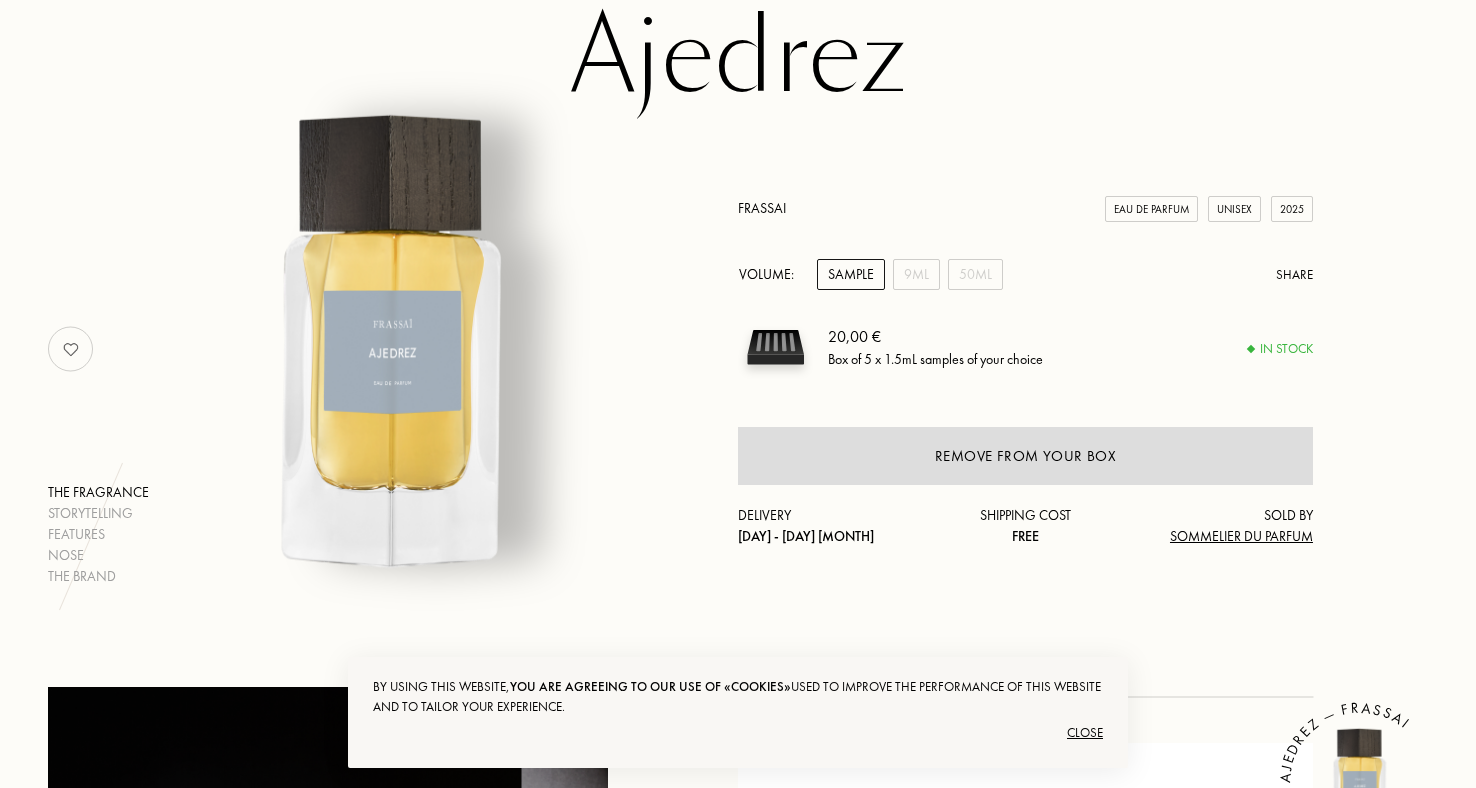 scroll, scrollTop: 0, scrollLeft: 0, axis: both 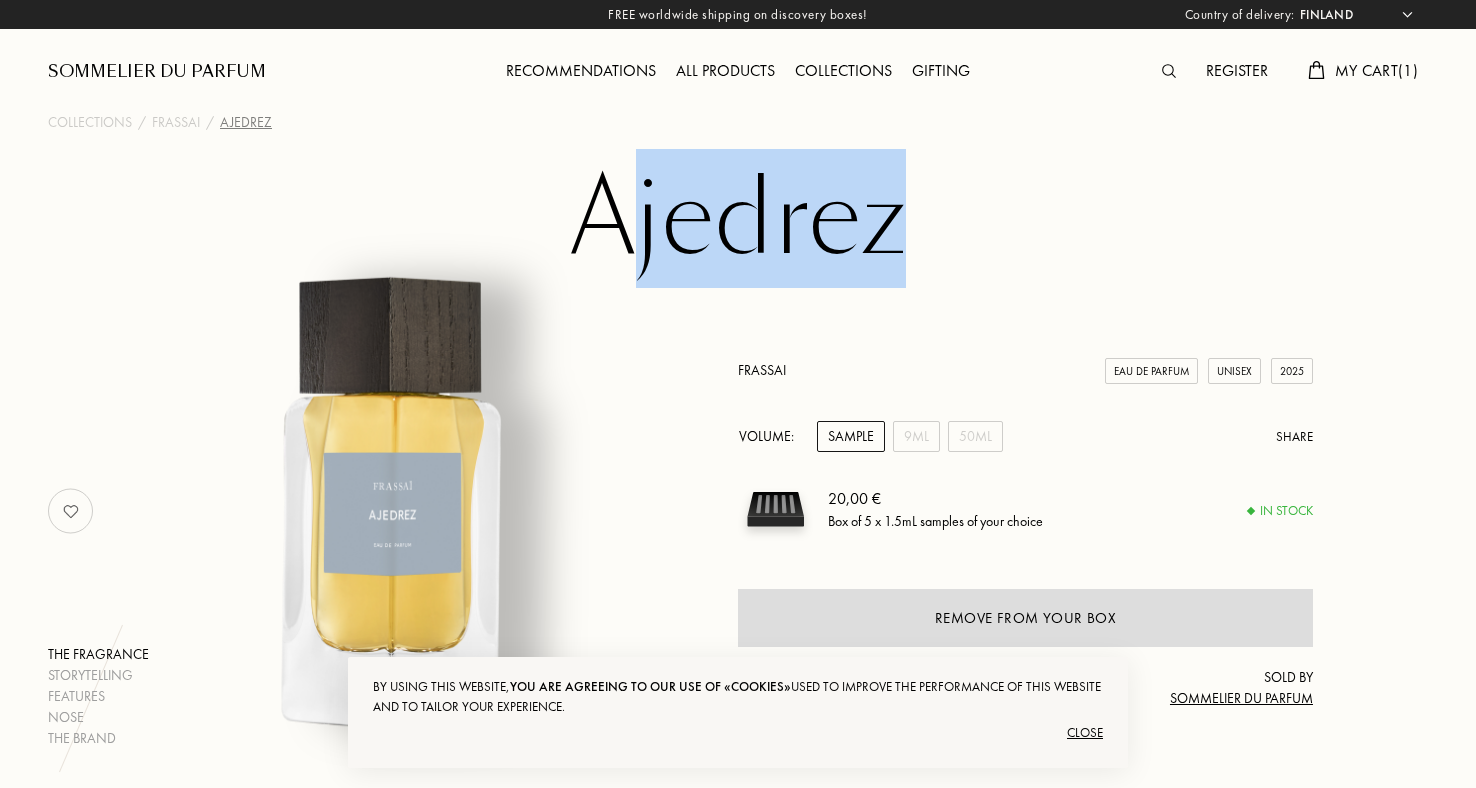 drag, startPoint x: 941, startPoint y: 236, endPoint x: 538, endPoint y: 222, distance: 403.2431 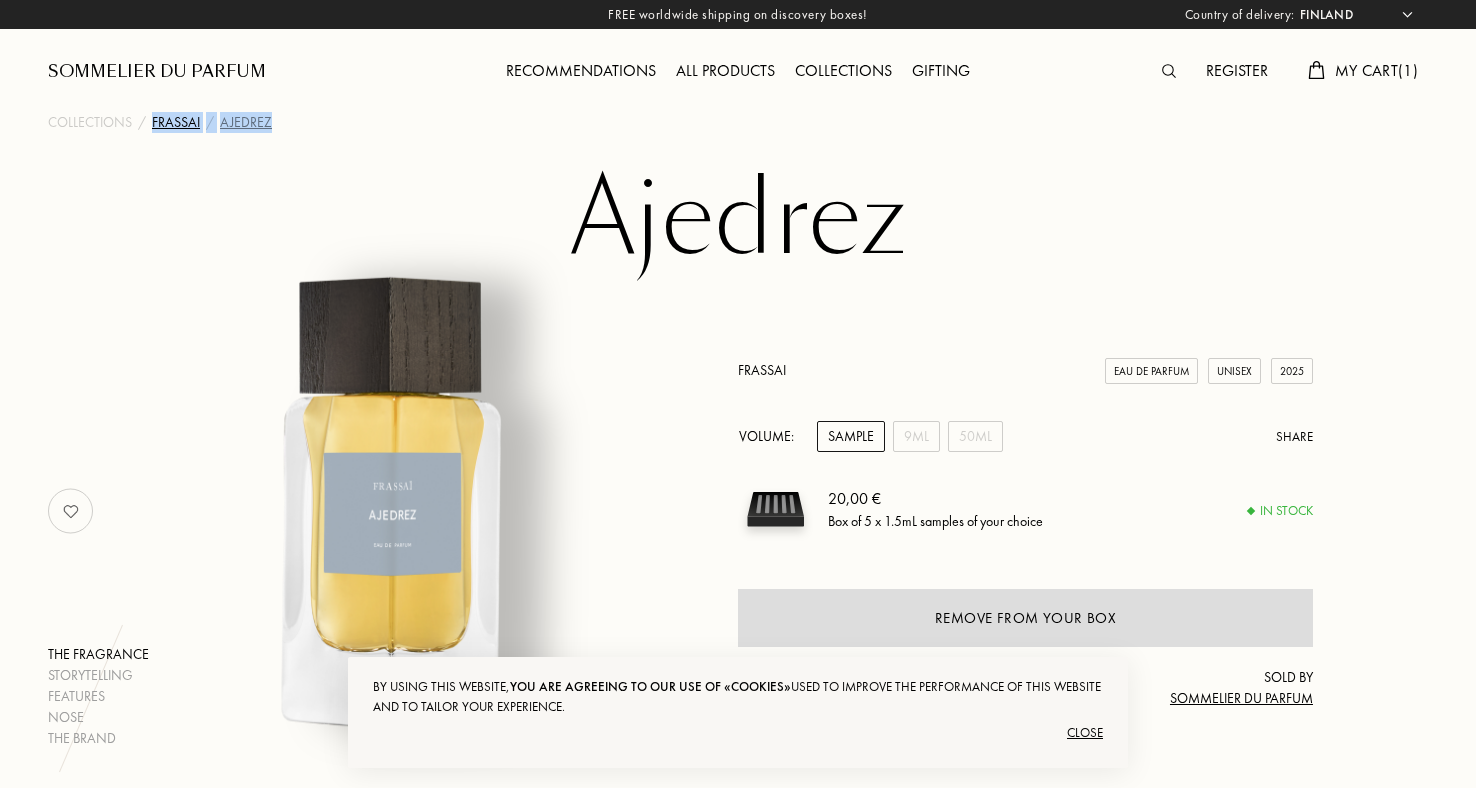 drag, startPoint x: 292, startPoint y: 125, endPoint x: 155, endPoint y: 125, distance: 137 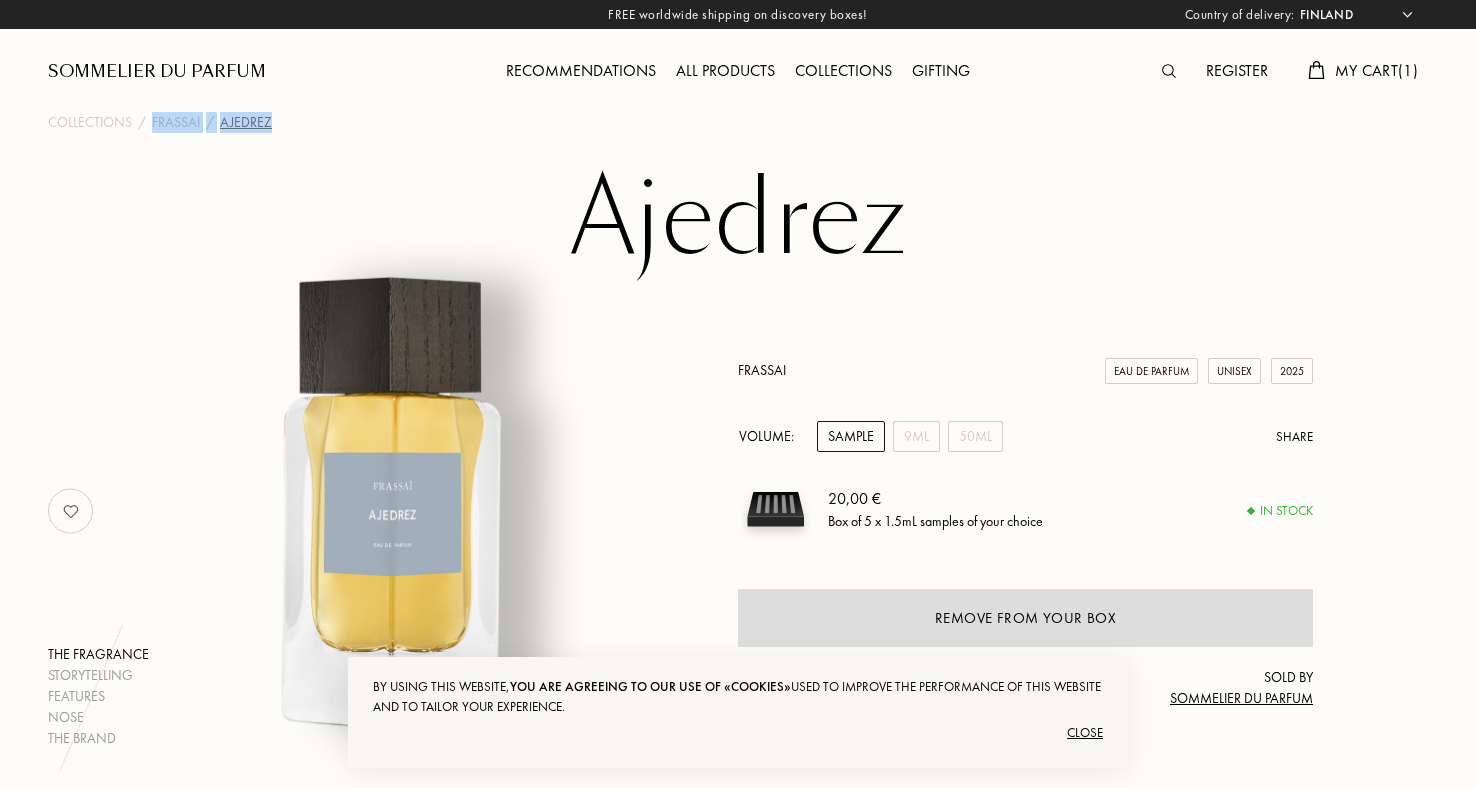 copy on "Frassai / Ajedrez" 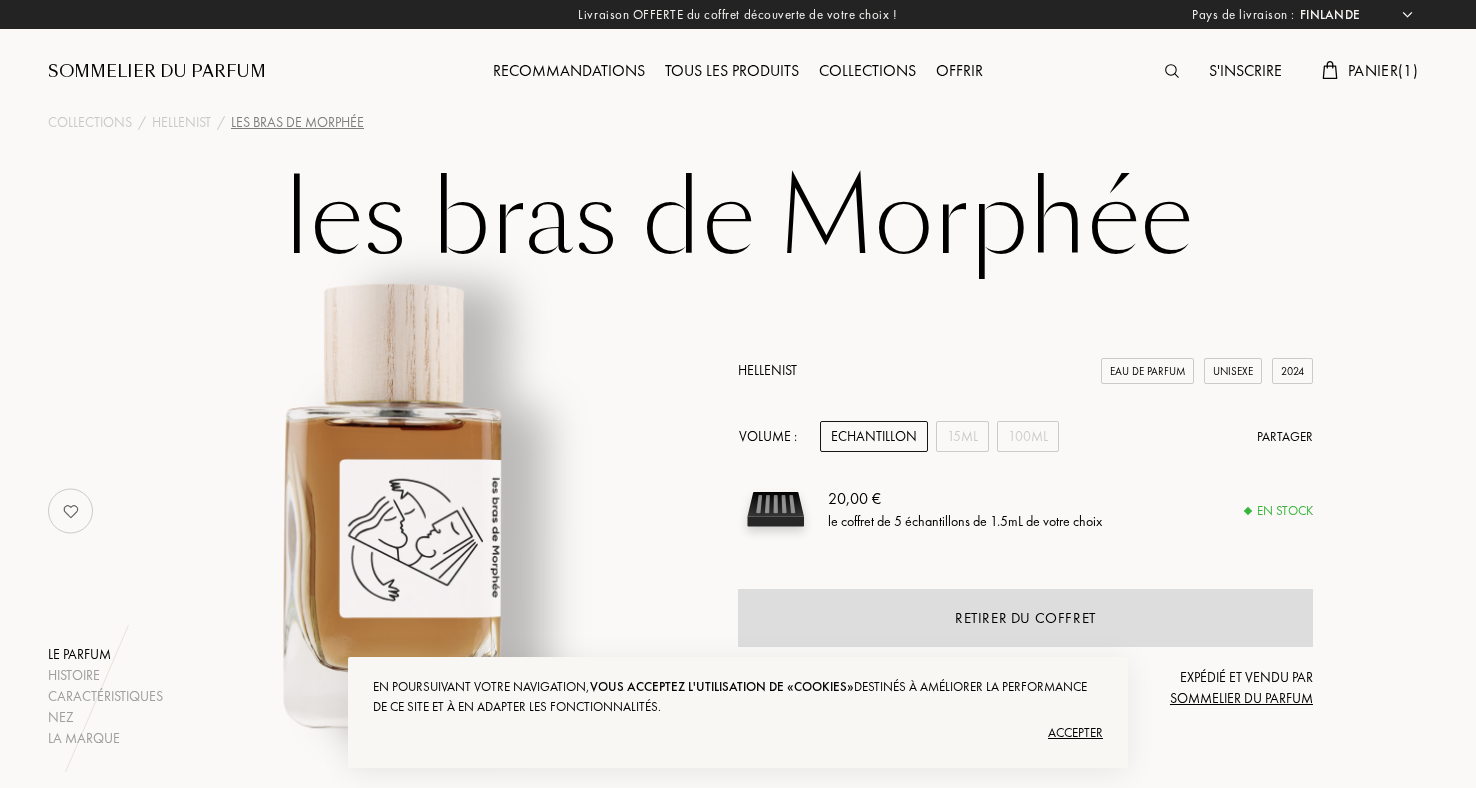 select on "FI" 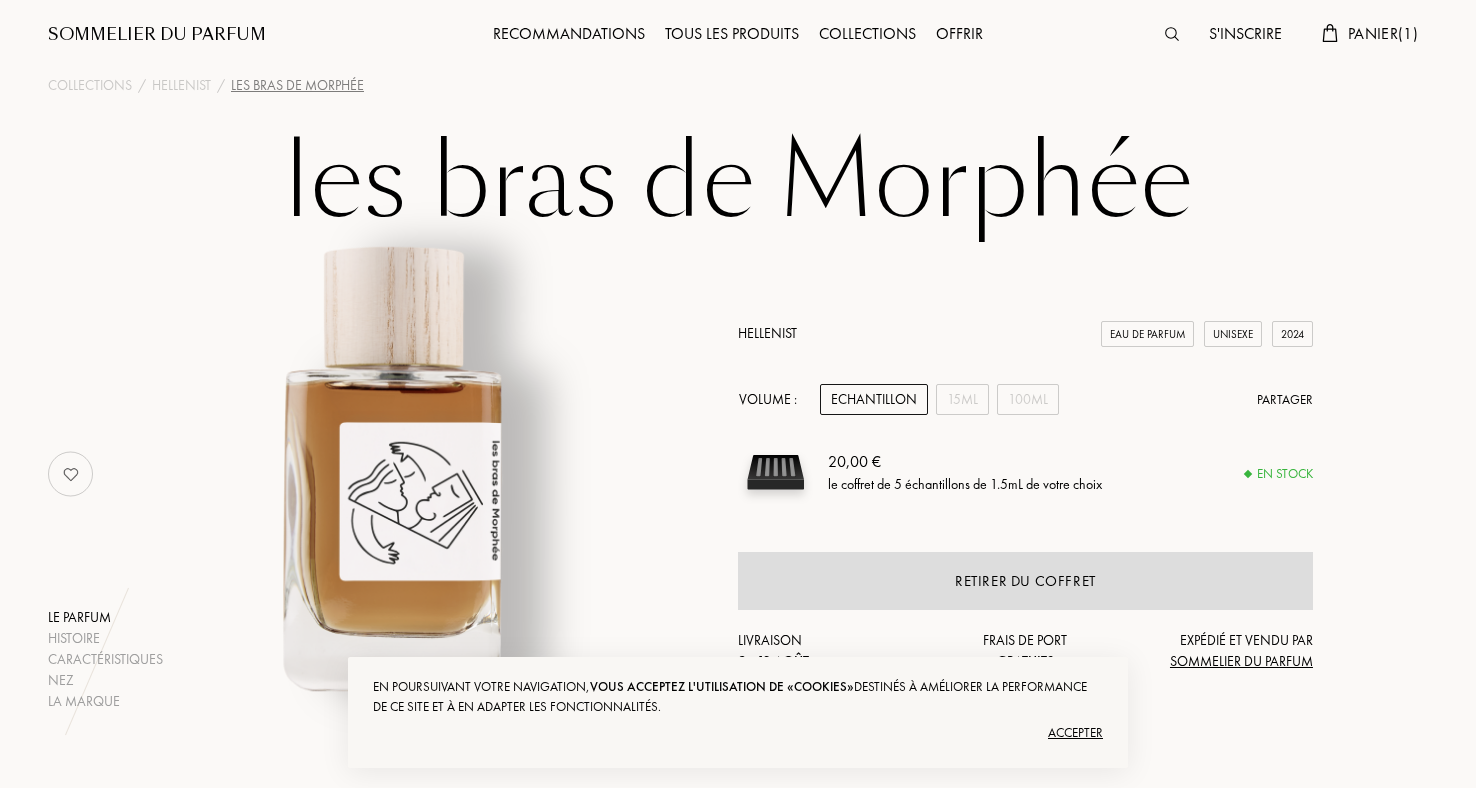 scroll, scrollTop: 0, scrollLeft: 0, axis: both 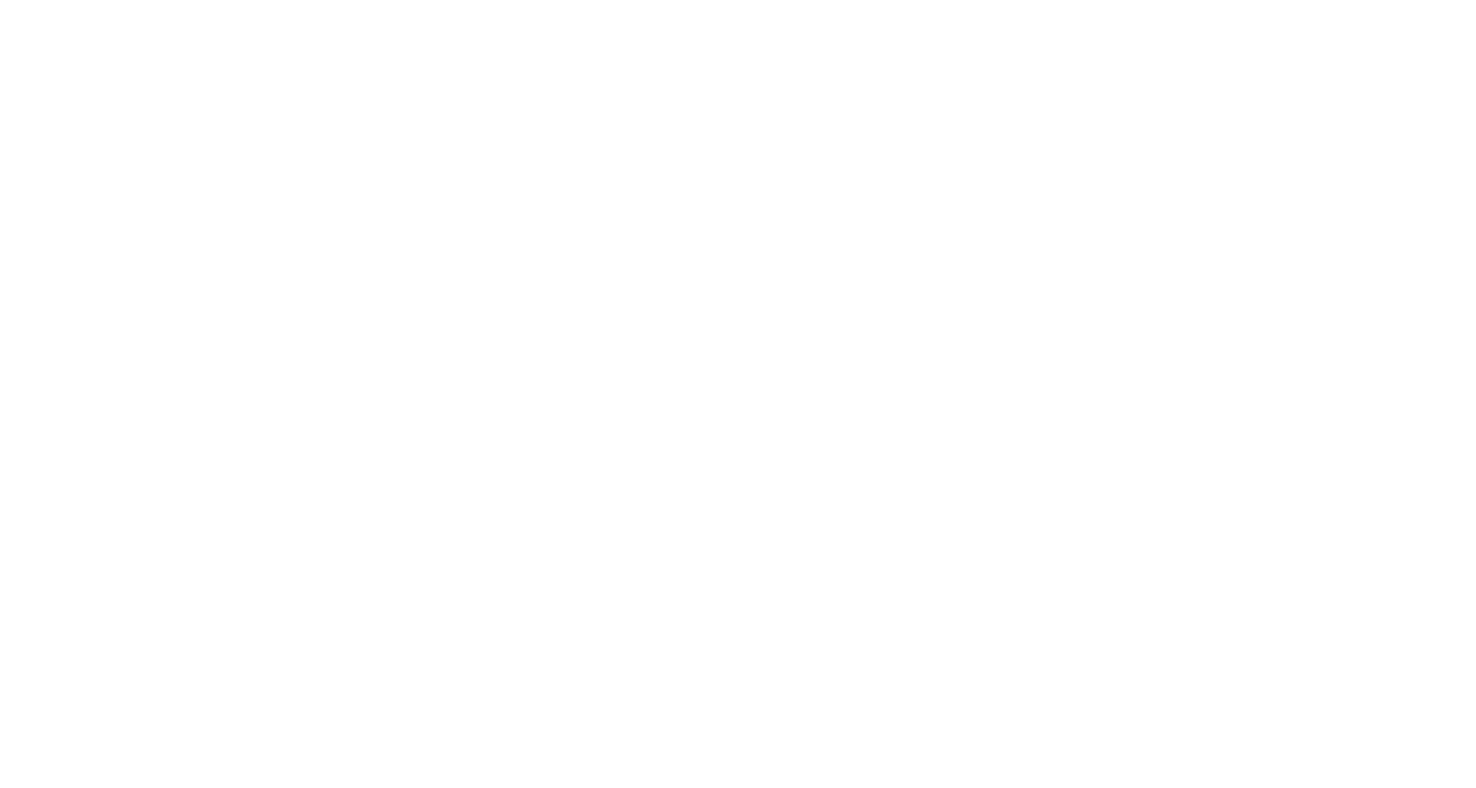 select on "FI" 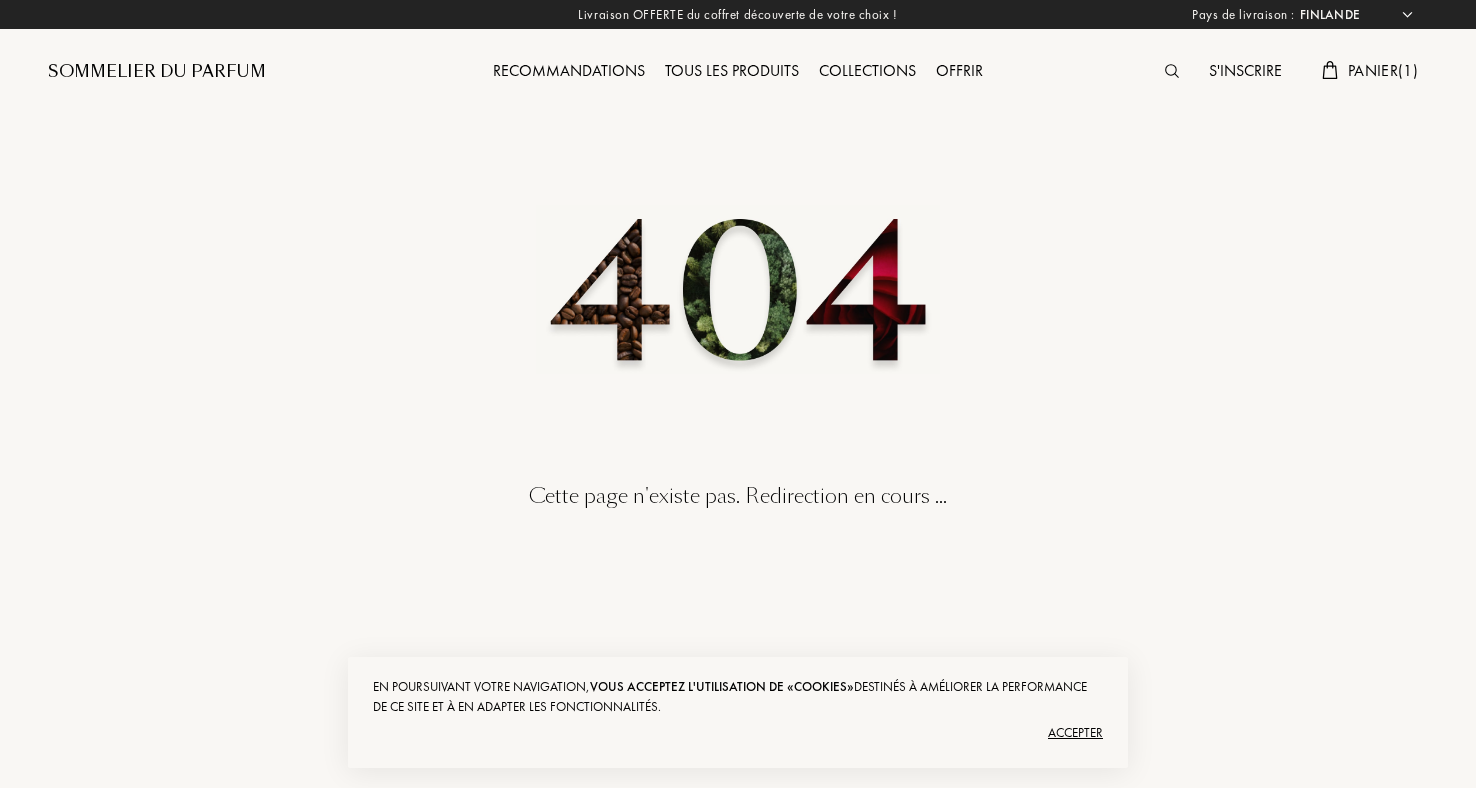 click on "Panier  ( 1 )" at bounding box center (1383, 70) 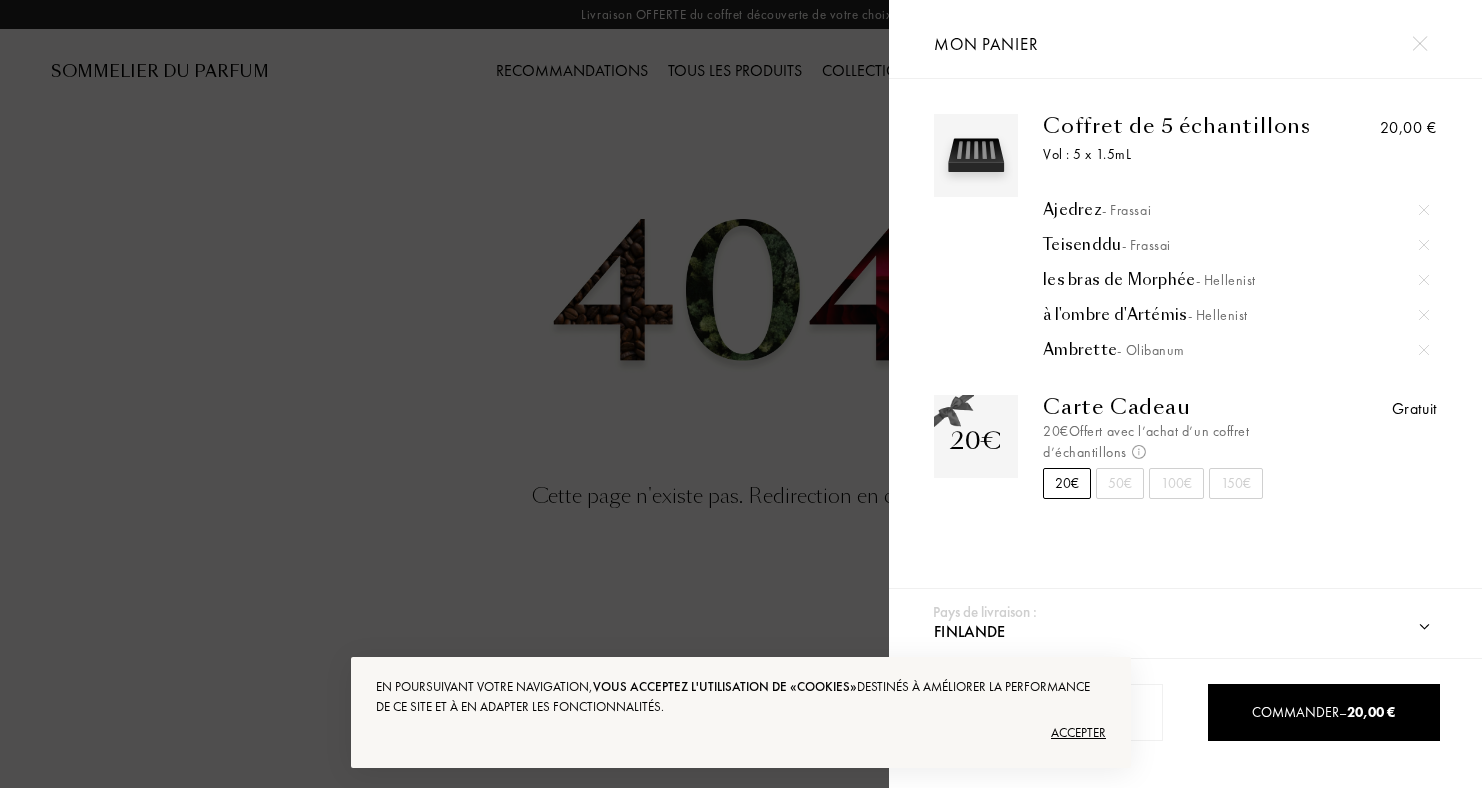 click at bounding box center [444, 394] 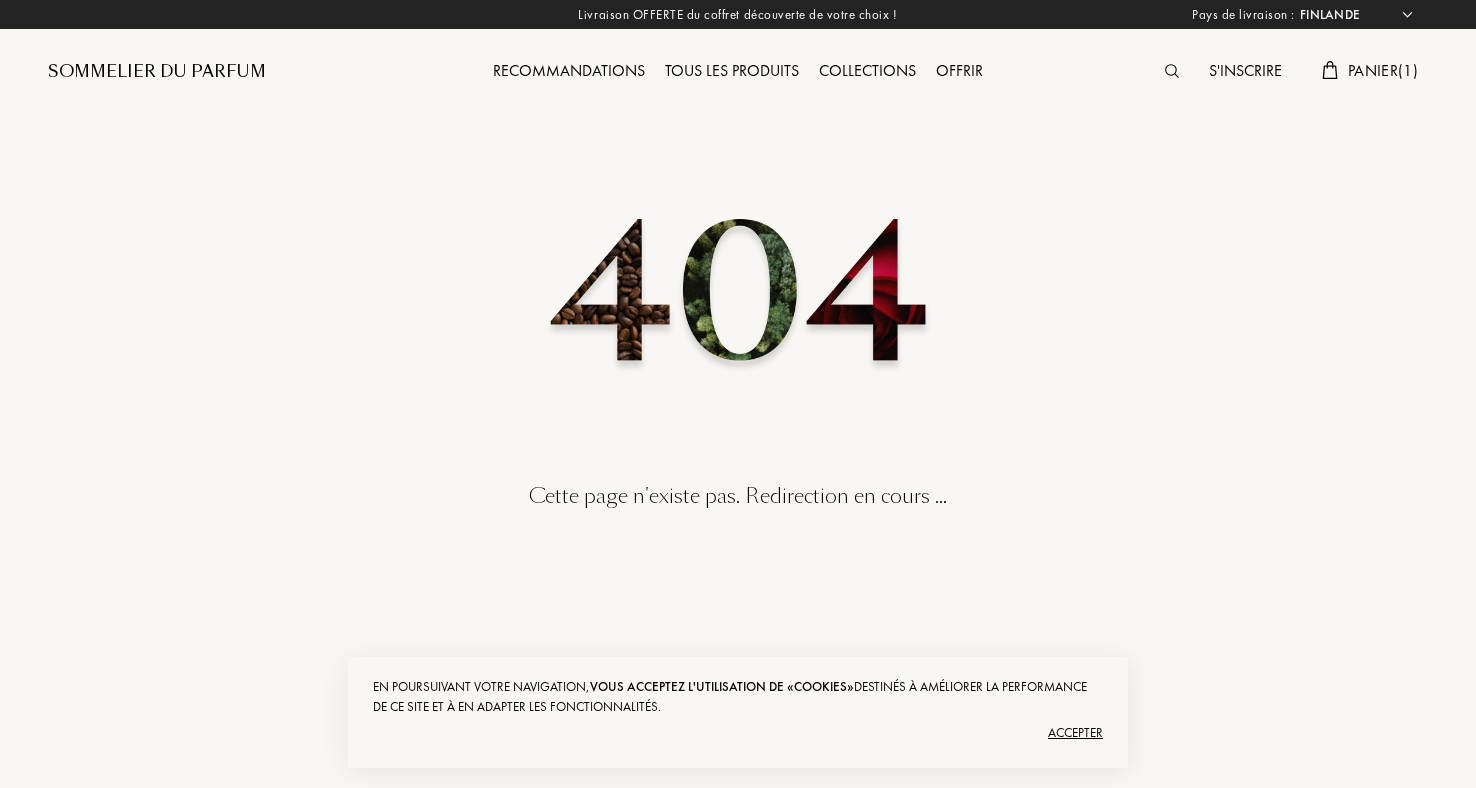 click on "Pays de livraison : Afghanistan Afrique du Sud Albanie Algérie Allemagne Andorre Angola Anguilla Antarctique Antigua-et-Barbuda Arabie saoudite Argentine Arménie Aruba Australie Autriche Azerbaïdjan Bahreïn Bangladesh Barbade Belgique Belize Benin Bermudes Bhoutan Biélorussie Bolivie Bonaire Bosnie-Herzégovine Botswana Brésil Brunei Bulgarie Burkina Faso Burundi Cambodge Cameroun Canada Cap-Vert Chili Chine Chypre Colombie Comores Corée du Nord Corée du Sud Costa Rica Côte d'Ivoire Croatie Cuba Curaçao Danemark Djibouti Dominique Égypte Émirats arabes unis Équateur Érythrée Espagne Estonie États fédérés de Micronésie États-Unis Éthiopie Fidji Finlande France Gabon Gambie Géorgie Géorgie du Sud et îles Sandwich du Sud Ghana Grande Bretagne Grèce Grenade Groenland Guadeloupe Guatemala Guinée Guinée équatoriale Guinée française Guinée-Bissau Guyane Haïti Honduras Hong Kong Hongrie Île Clipperton Île de Navassa Île Maurice Îles Caïmans Îles Salomon Inde Indonésie Irak Iran" at bounding box center (735, 394) 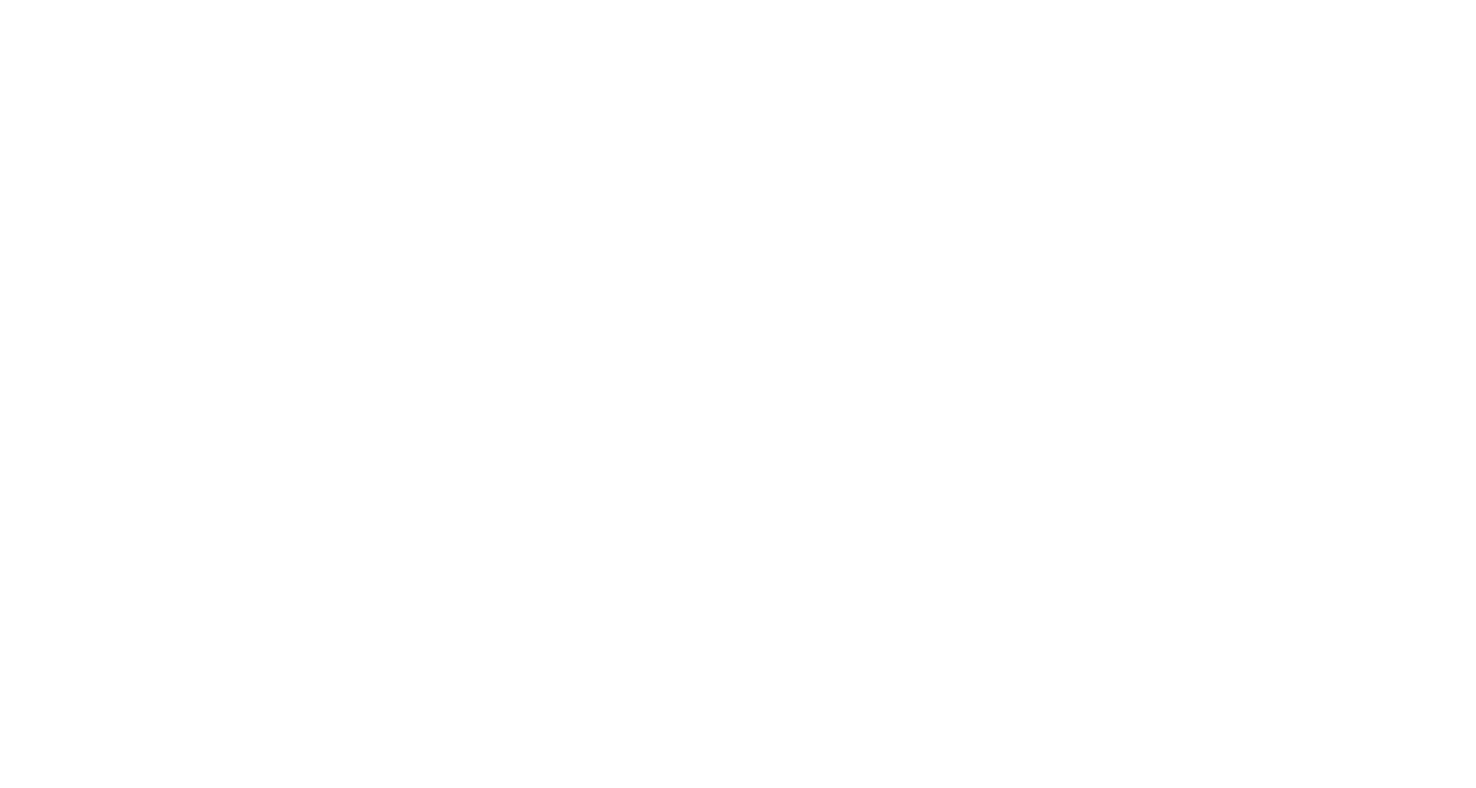 select on "FI" 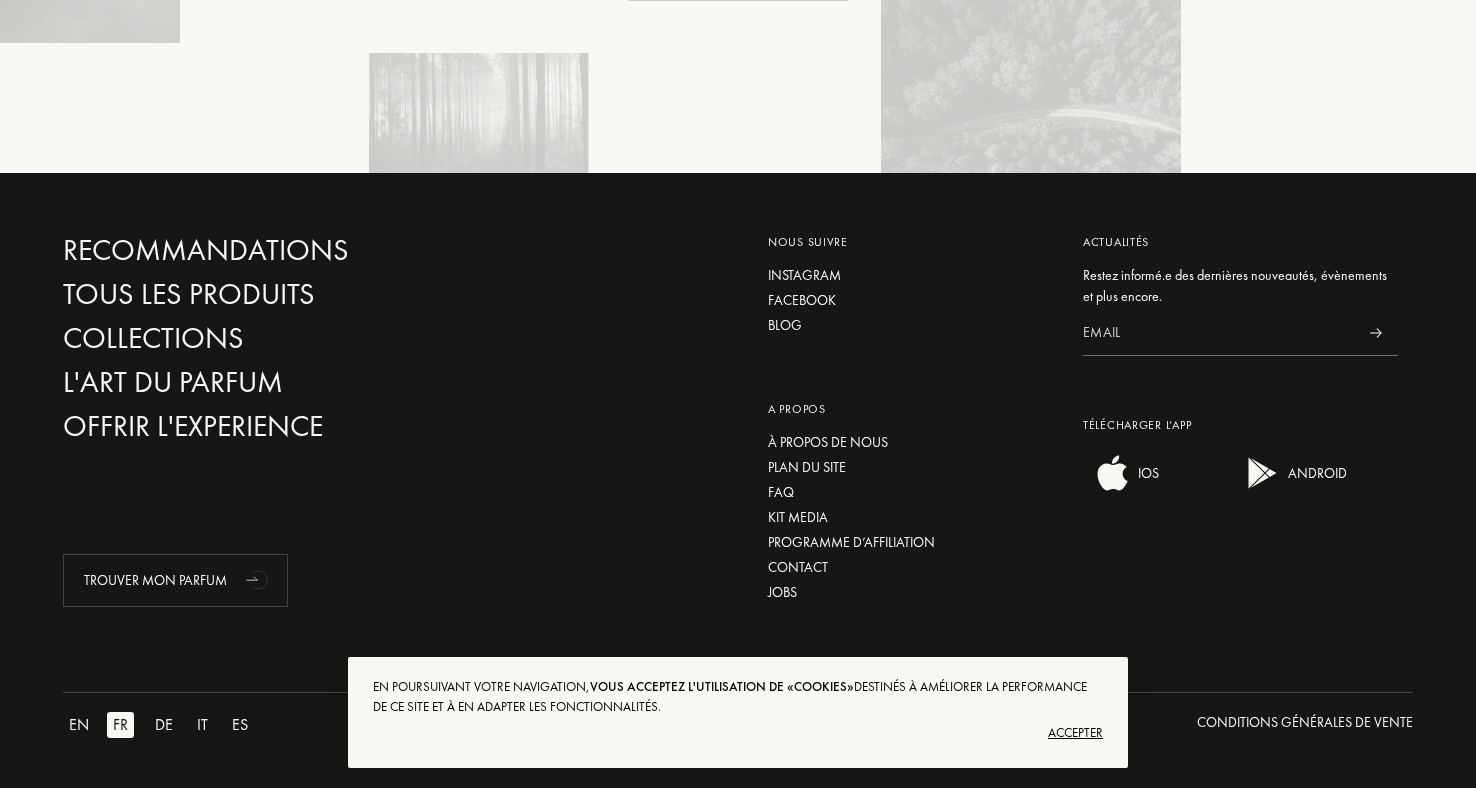 scroll, scrollTop: 0, scrollLeft: 0, axis: both 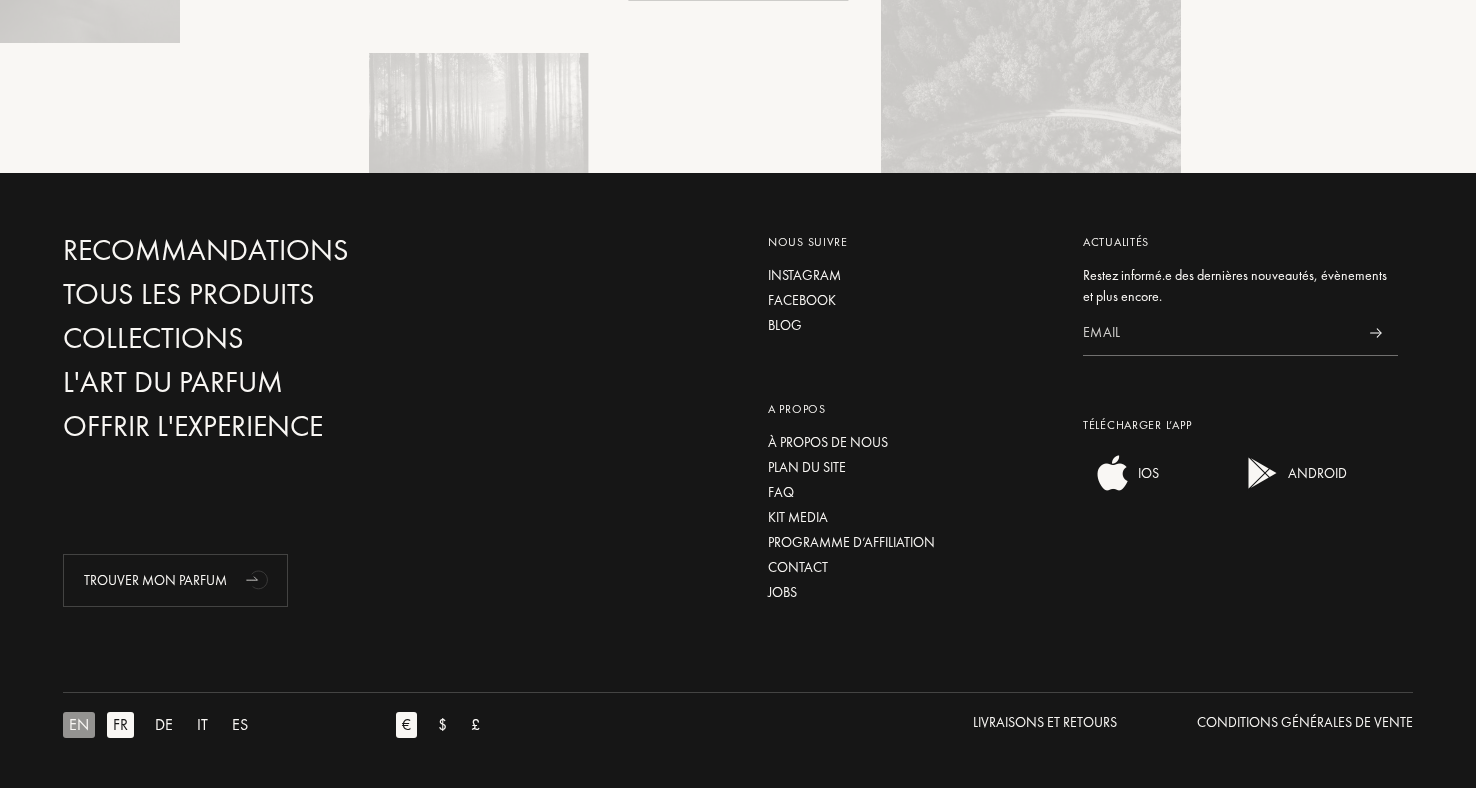 click on "EN" at bounding box center (79, 725) 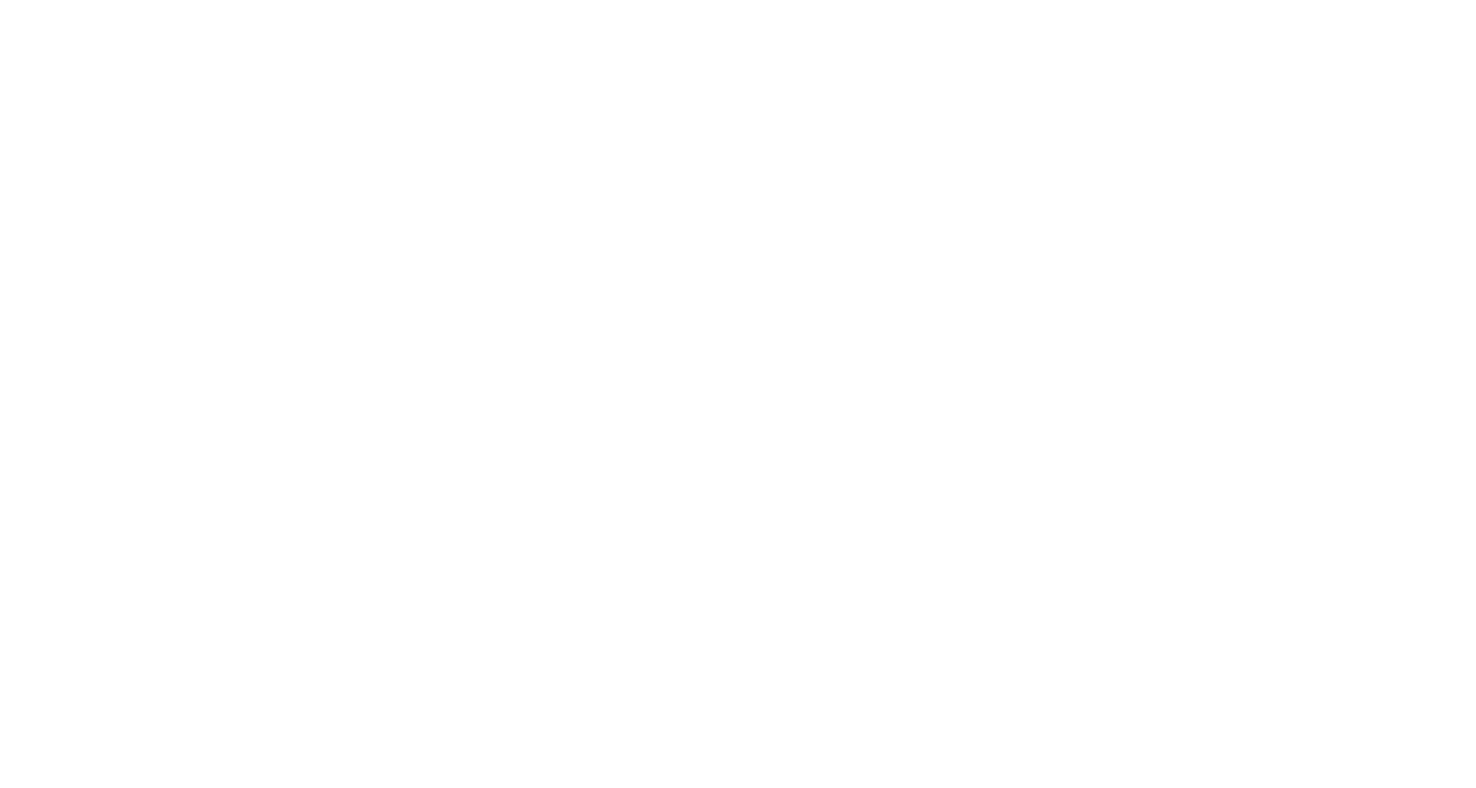 scroll, scrollTop: 0, scrollLeft: 0, axis: both 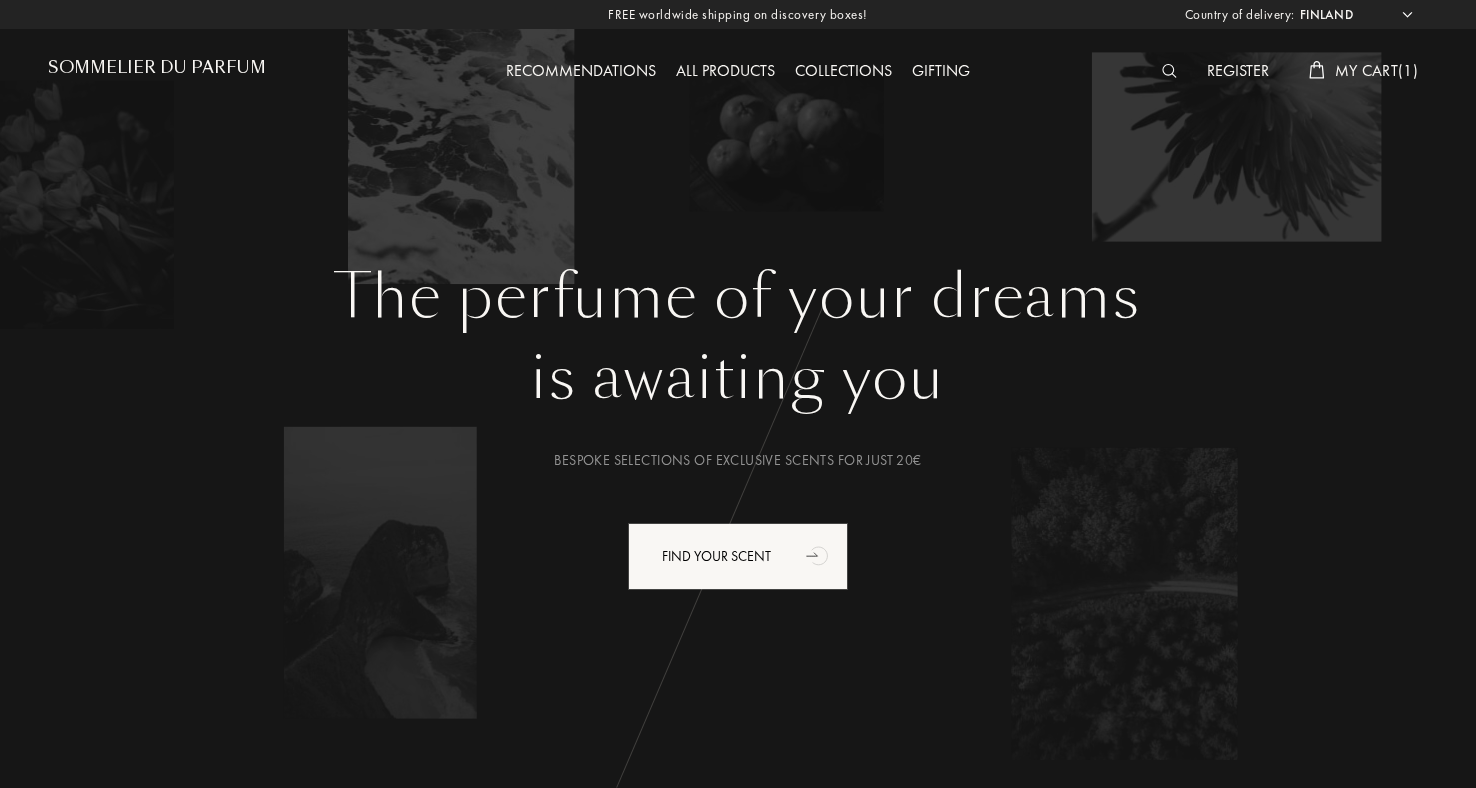 click on "Register My Cart  ( 1 )" at bounding box center (1255, 55) 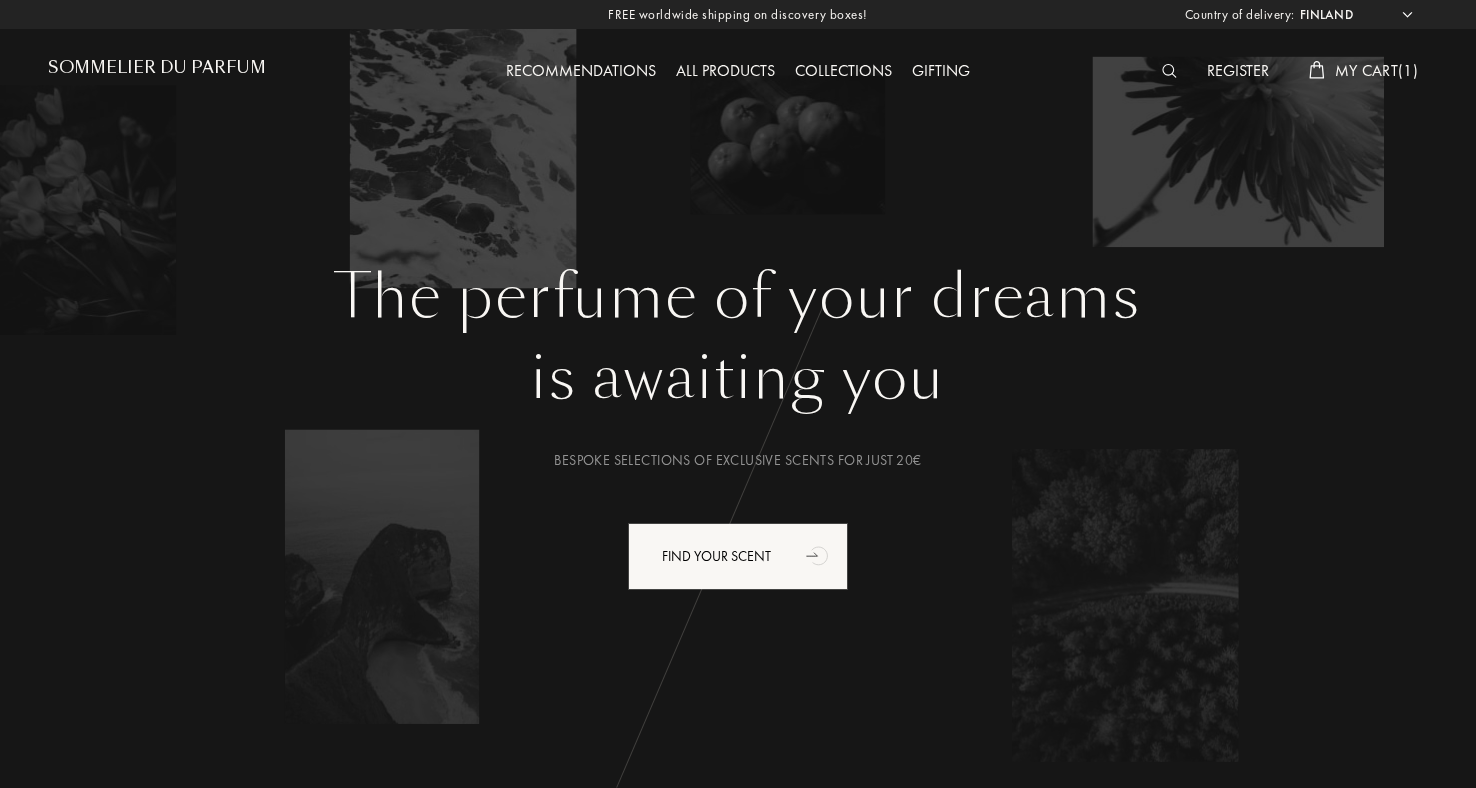 click on "My Cart  ( 1 )" at bounding box center (1376, 70) 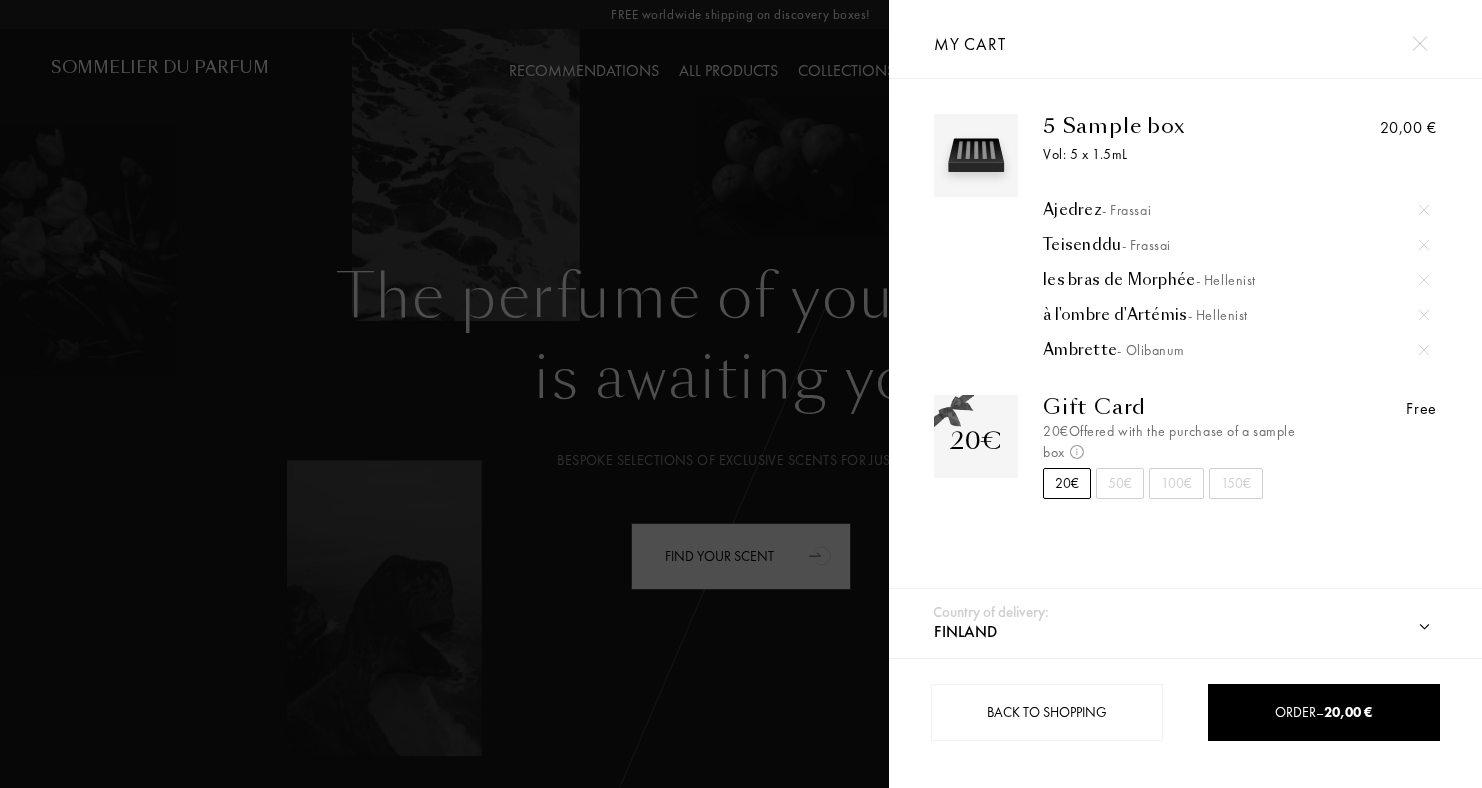 click at bounding box center (1424, 350) 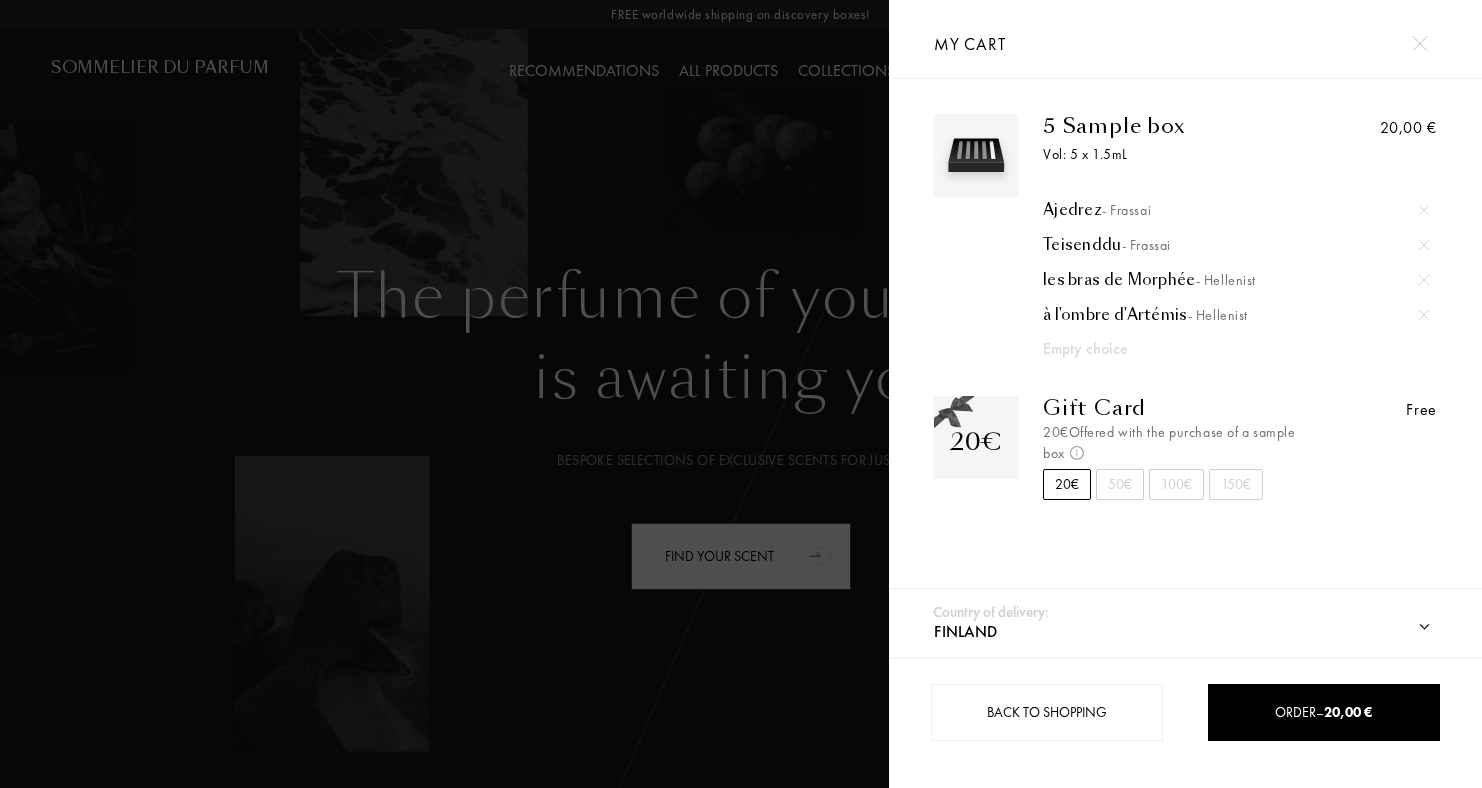 click at bounding box center (444, 394) 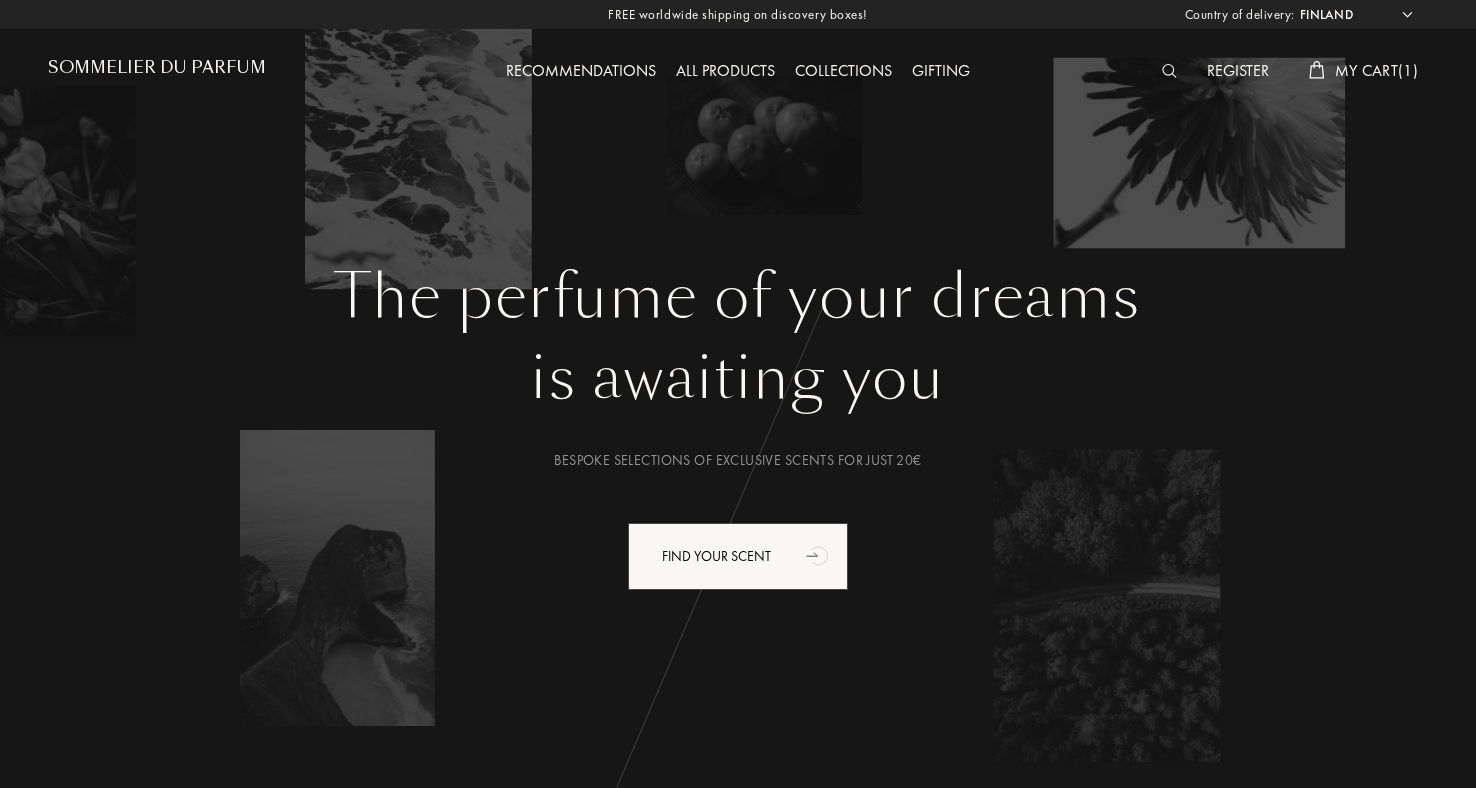 click on "Recommendations" at bounding box center (581, 72) 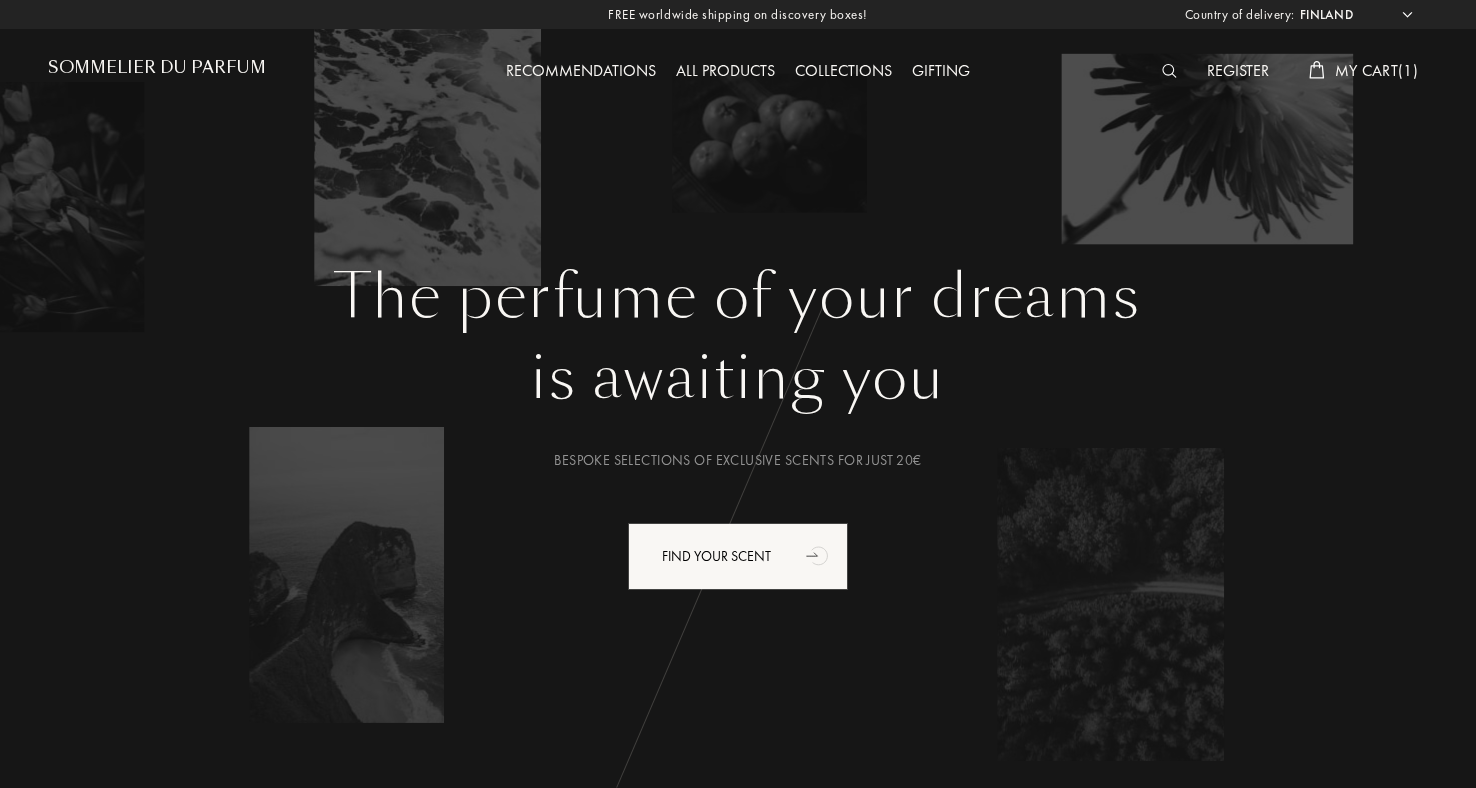 click on "Recommendations All products Collections Gifting" at bounding box center [738, 55] 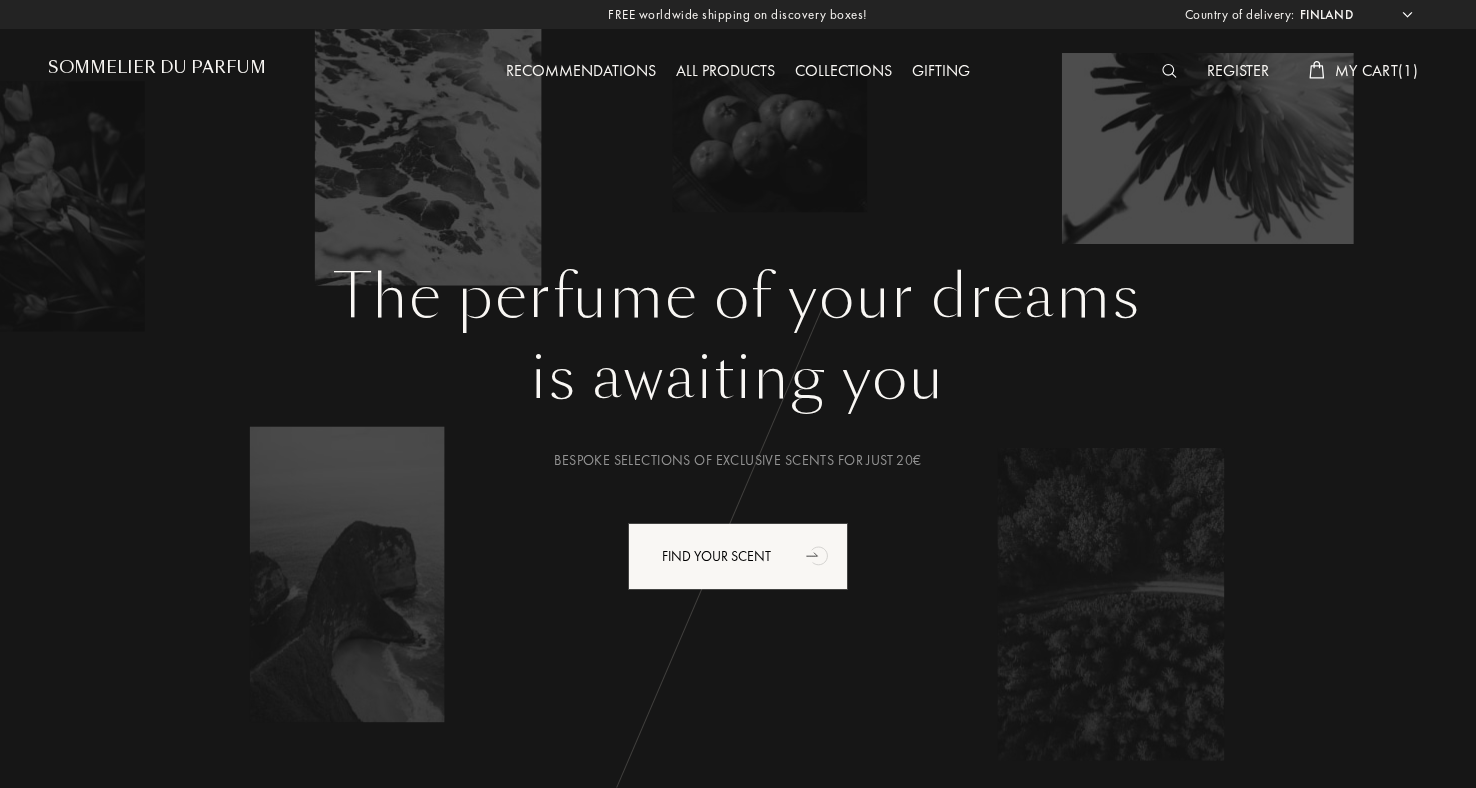 click on "All products" at bounding box center [725, 72] 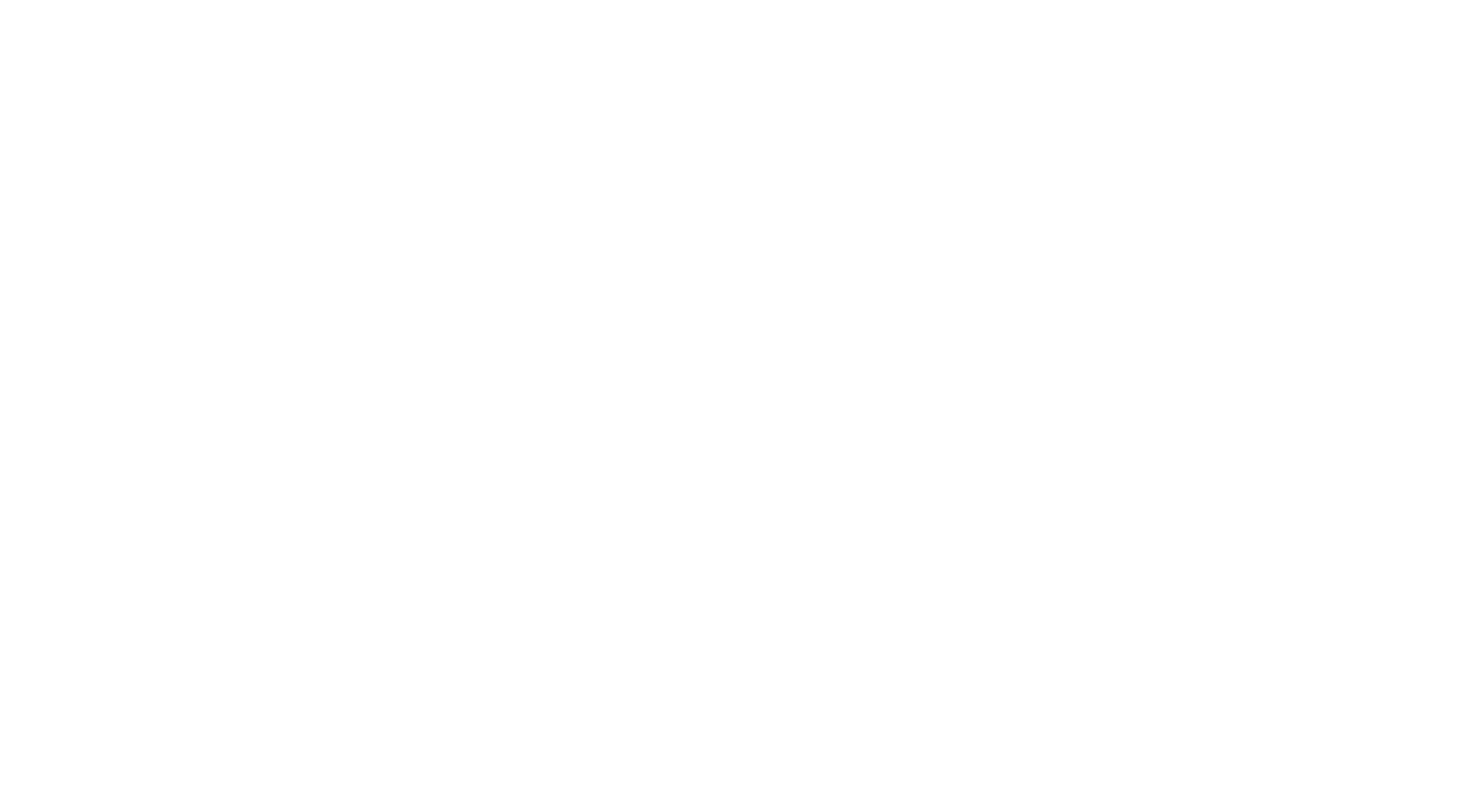 scroll, scrollTop: 0, scrollLeft: 0, axis: both 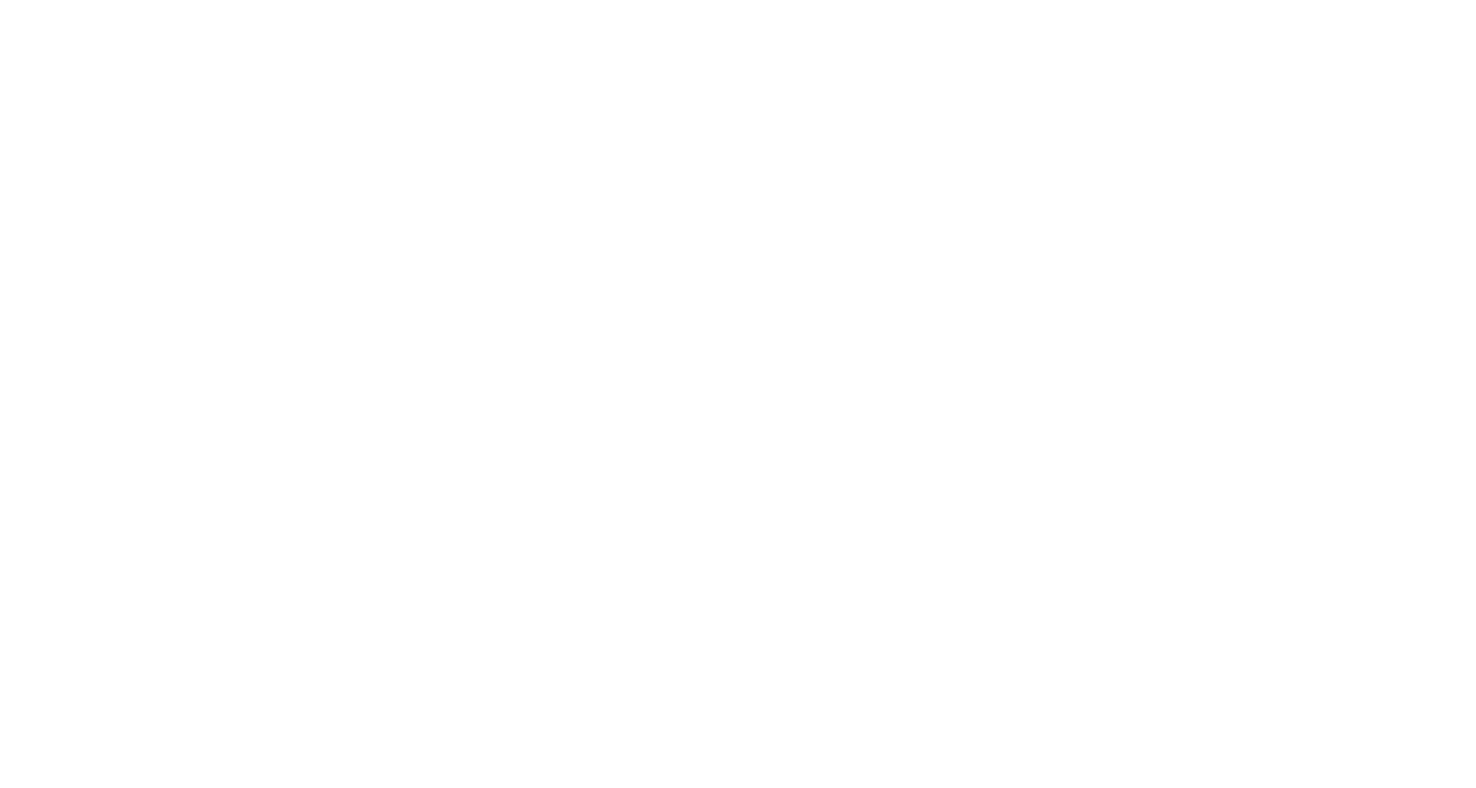 select on "FI" 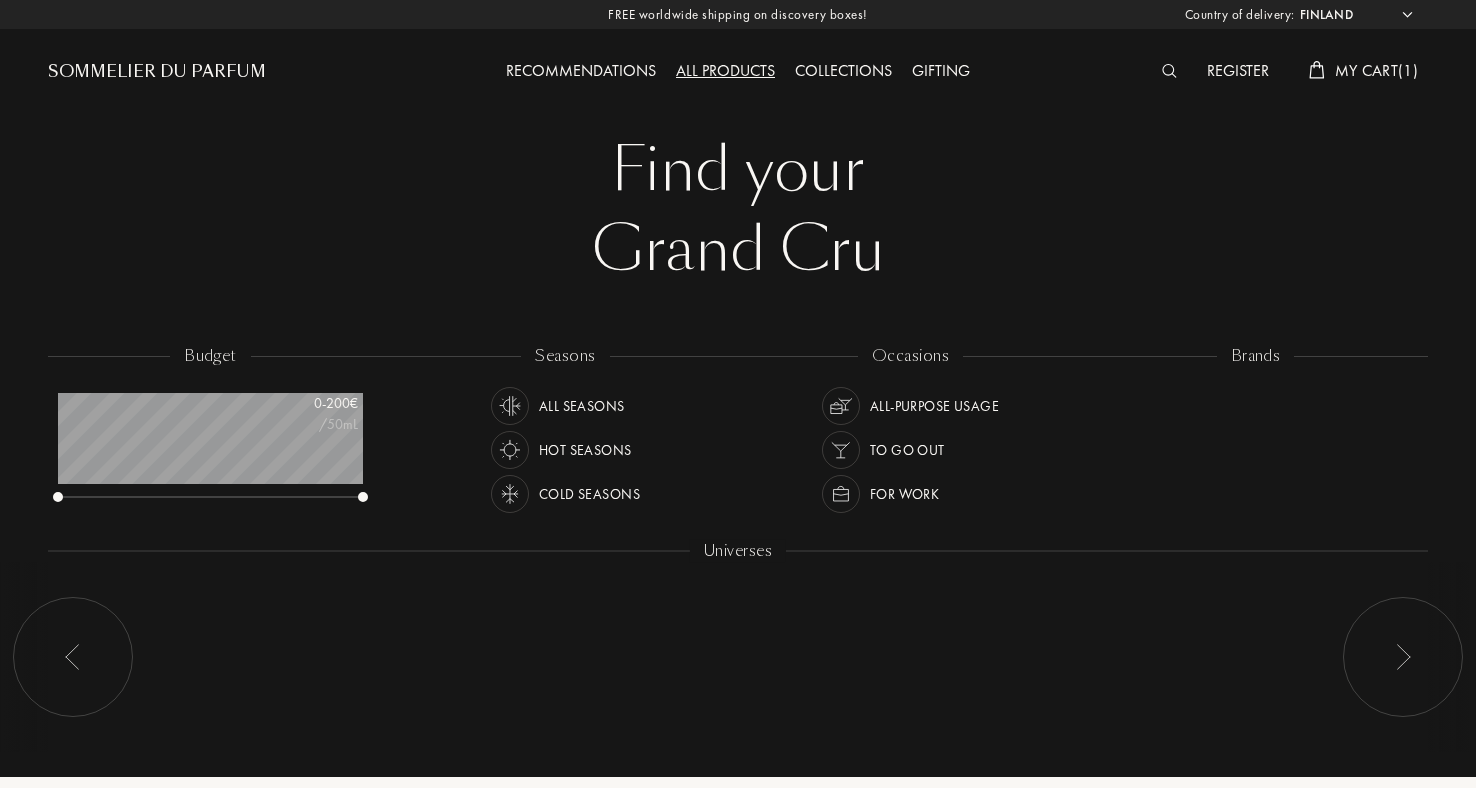 scroll, scrollTop: 999900, scrollLeft: 999695, axis: both 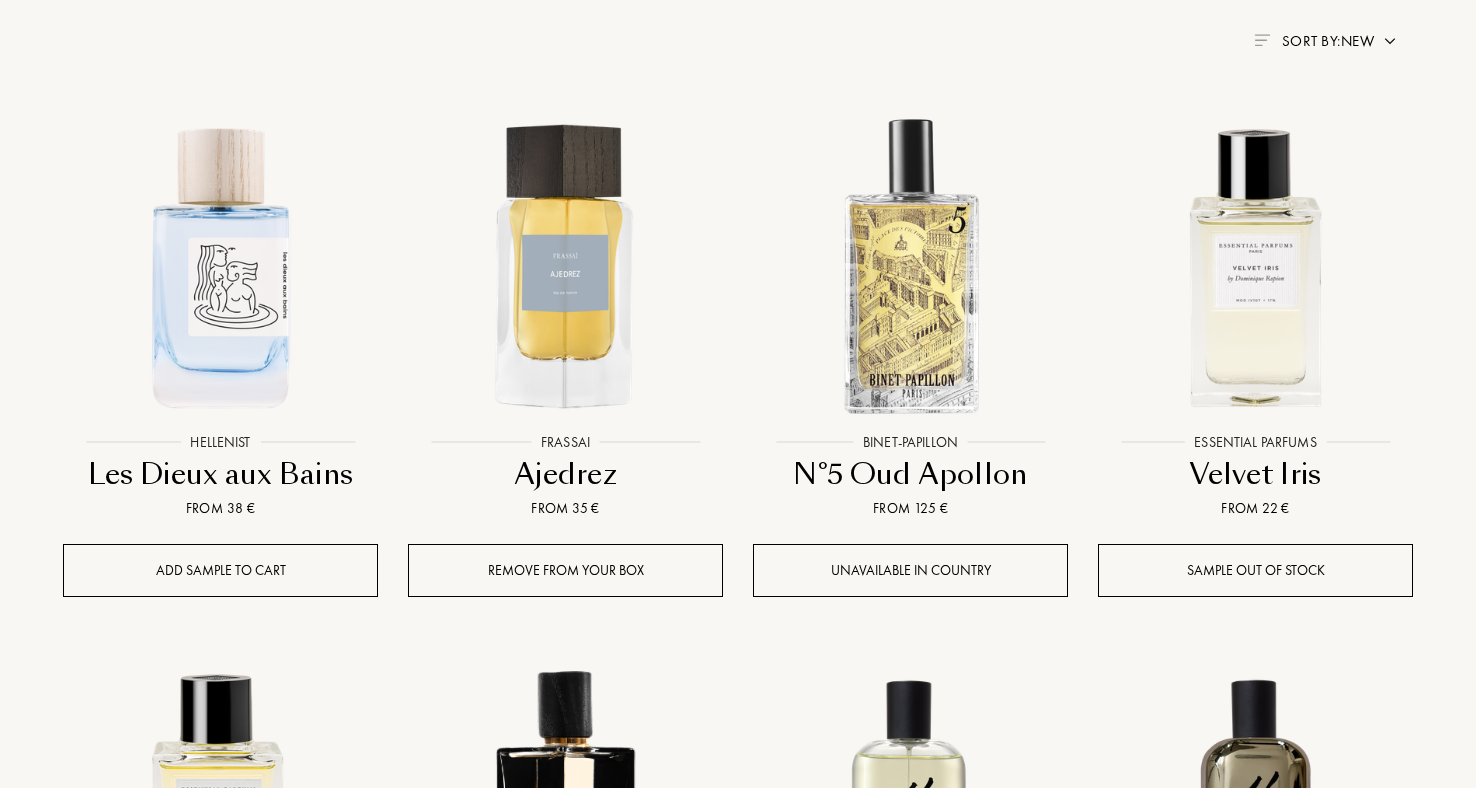 click on "Add sample to cart" at bounding box center (220, 570) 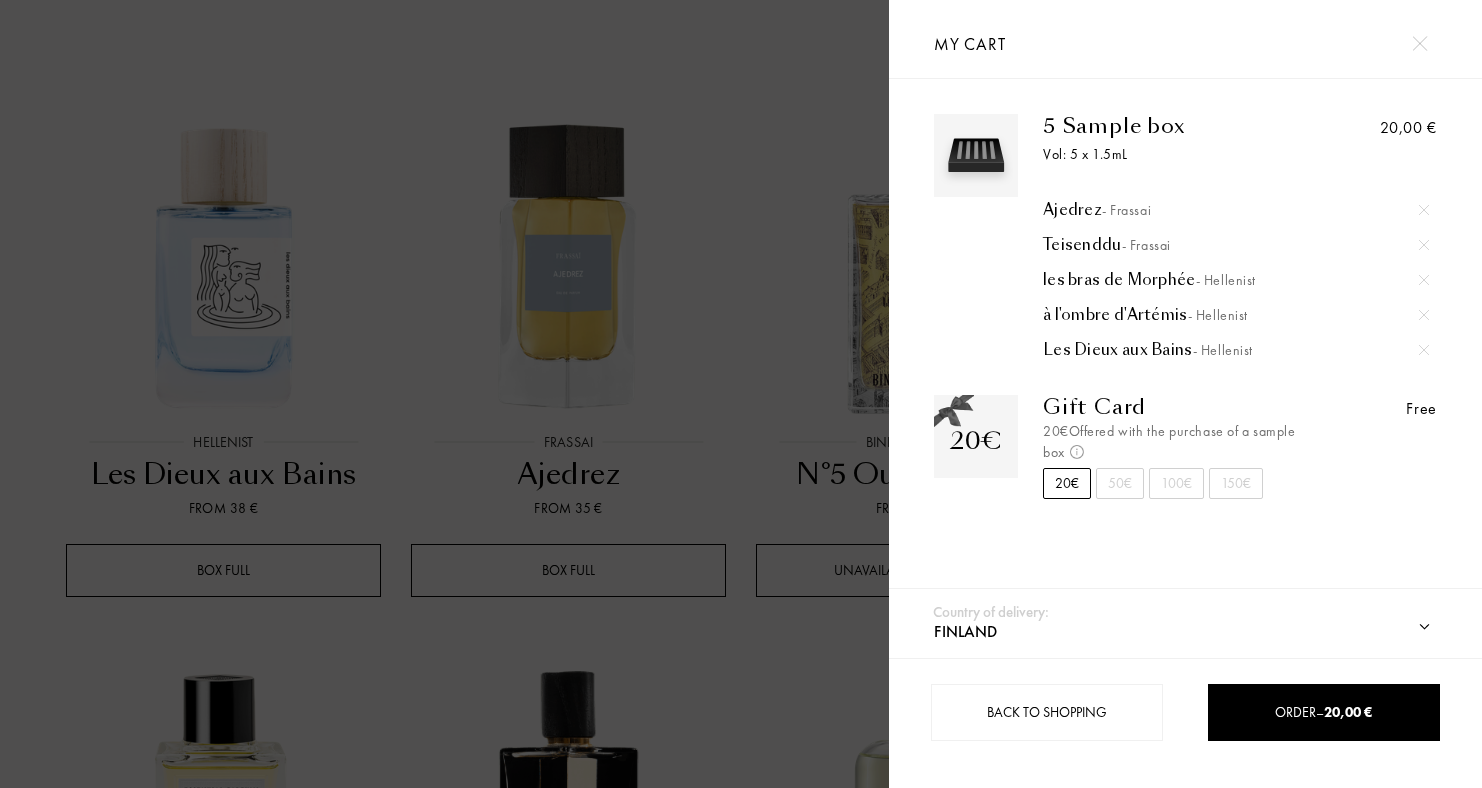 click on "50€" at bounding box center (1120, 483) 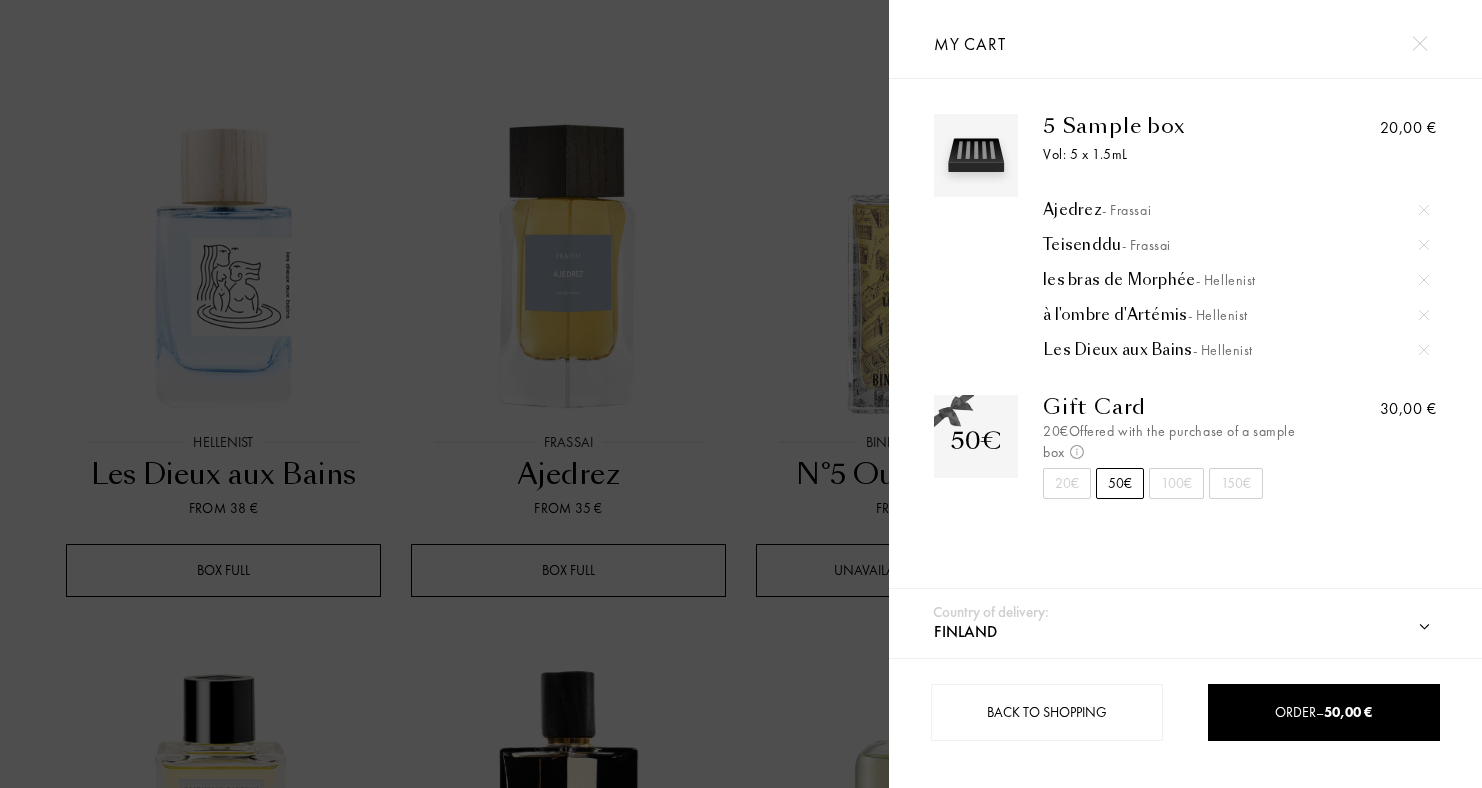 click on "100€" at bounding box center (1176, 483) 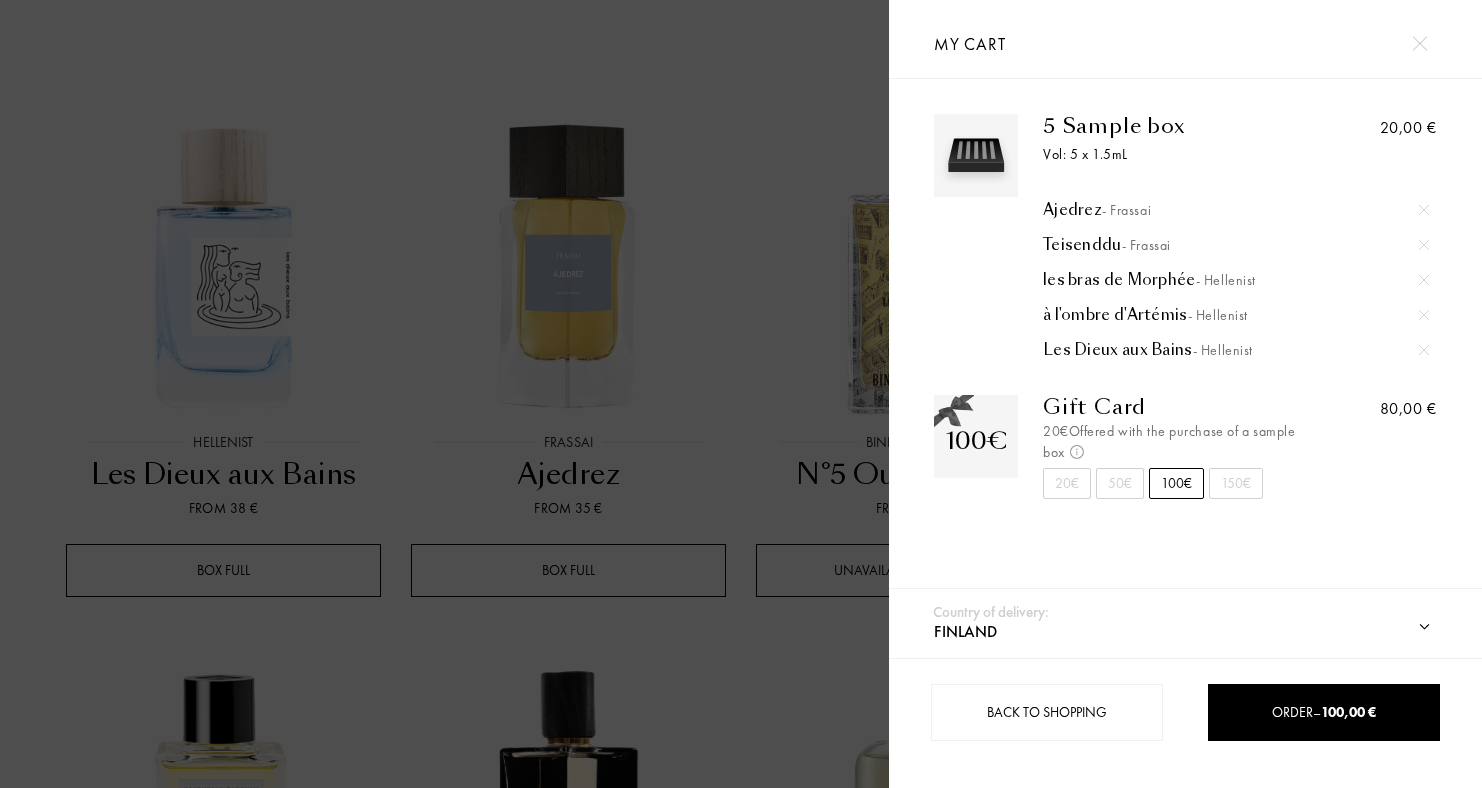 click on "150€" at bounding box center [1236, 483] 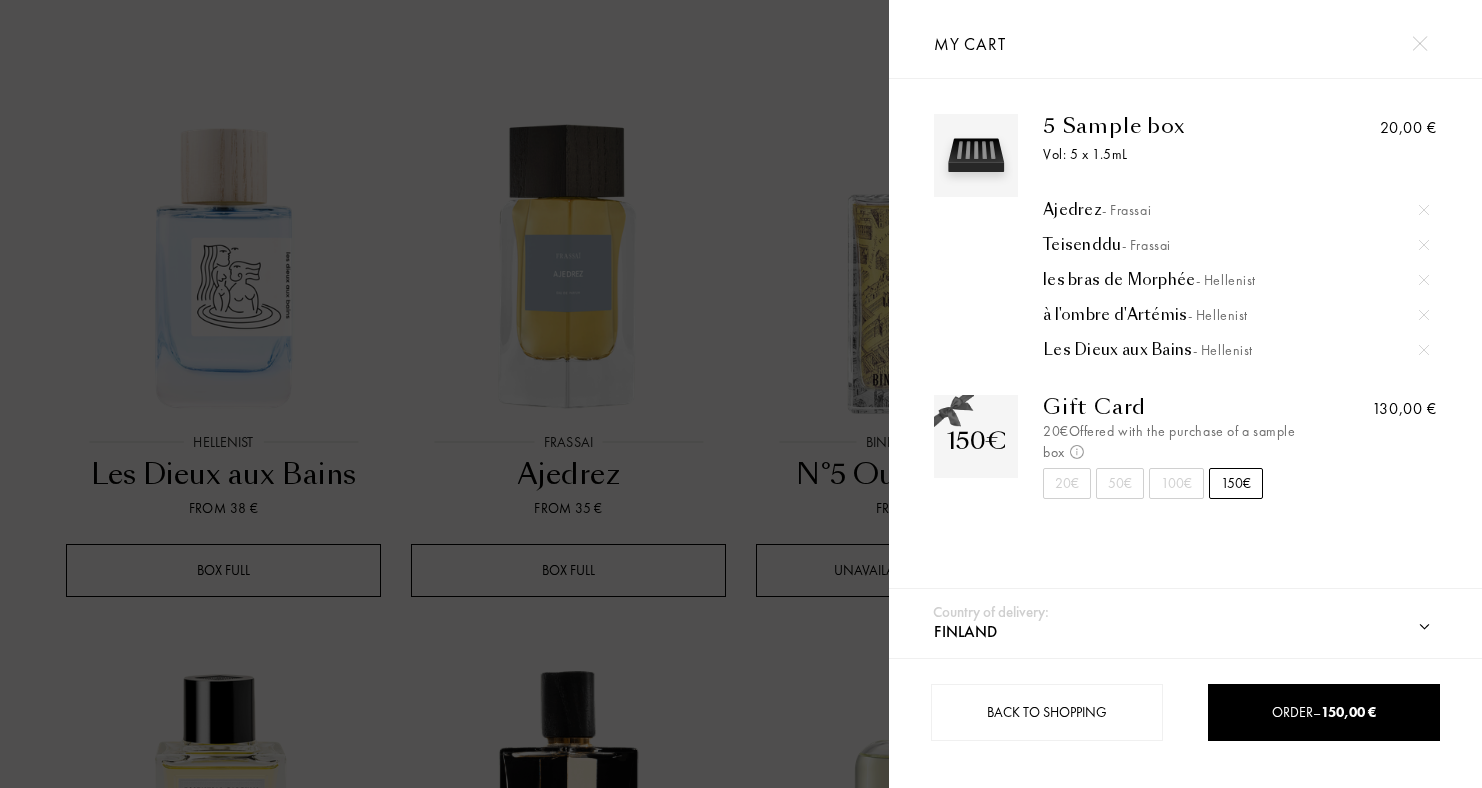 click on "20€" at bounding box center [1067, 483] 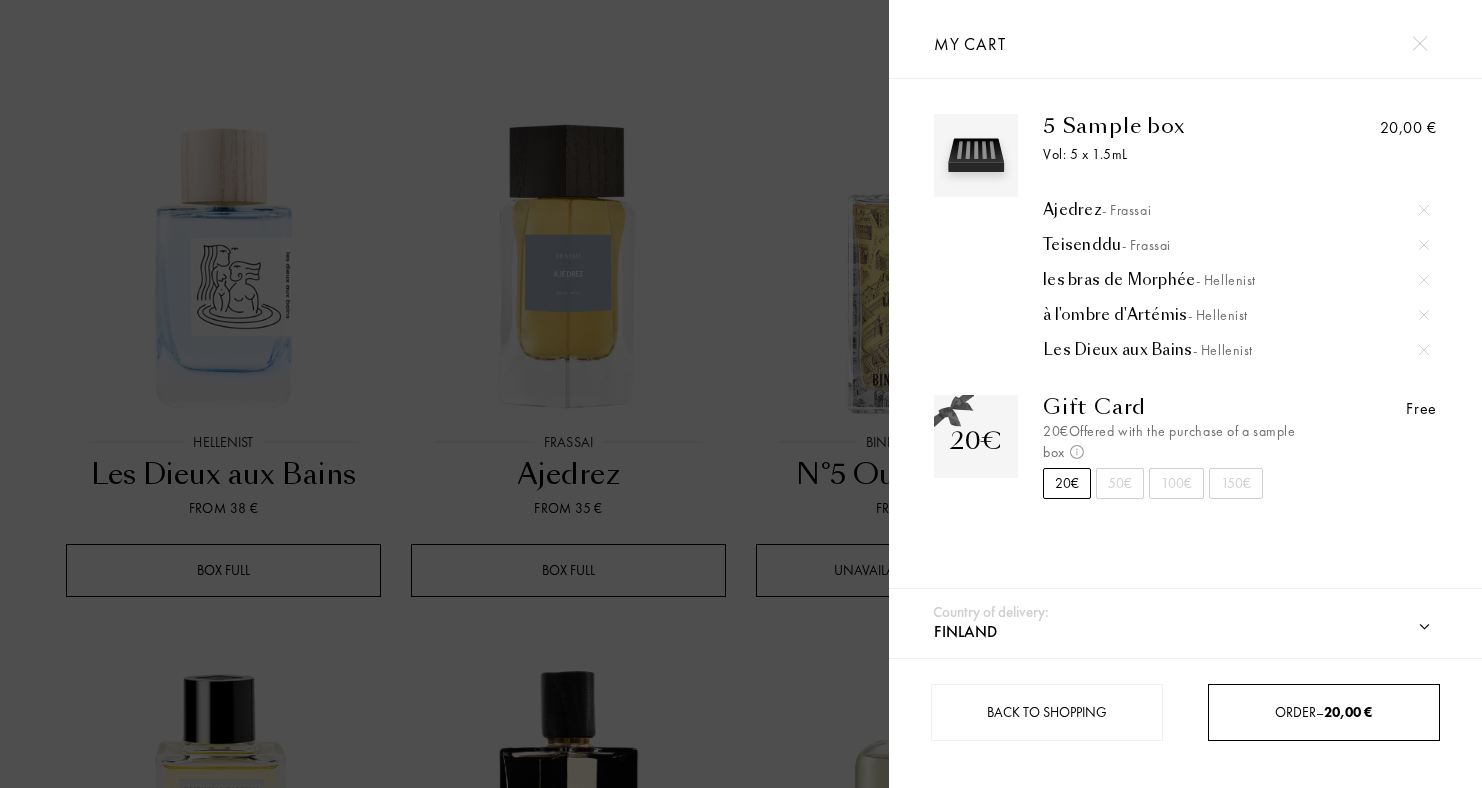 click on "Order  –  20,00 €" at bounding box center (1323, 712) 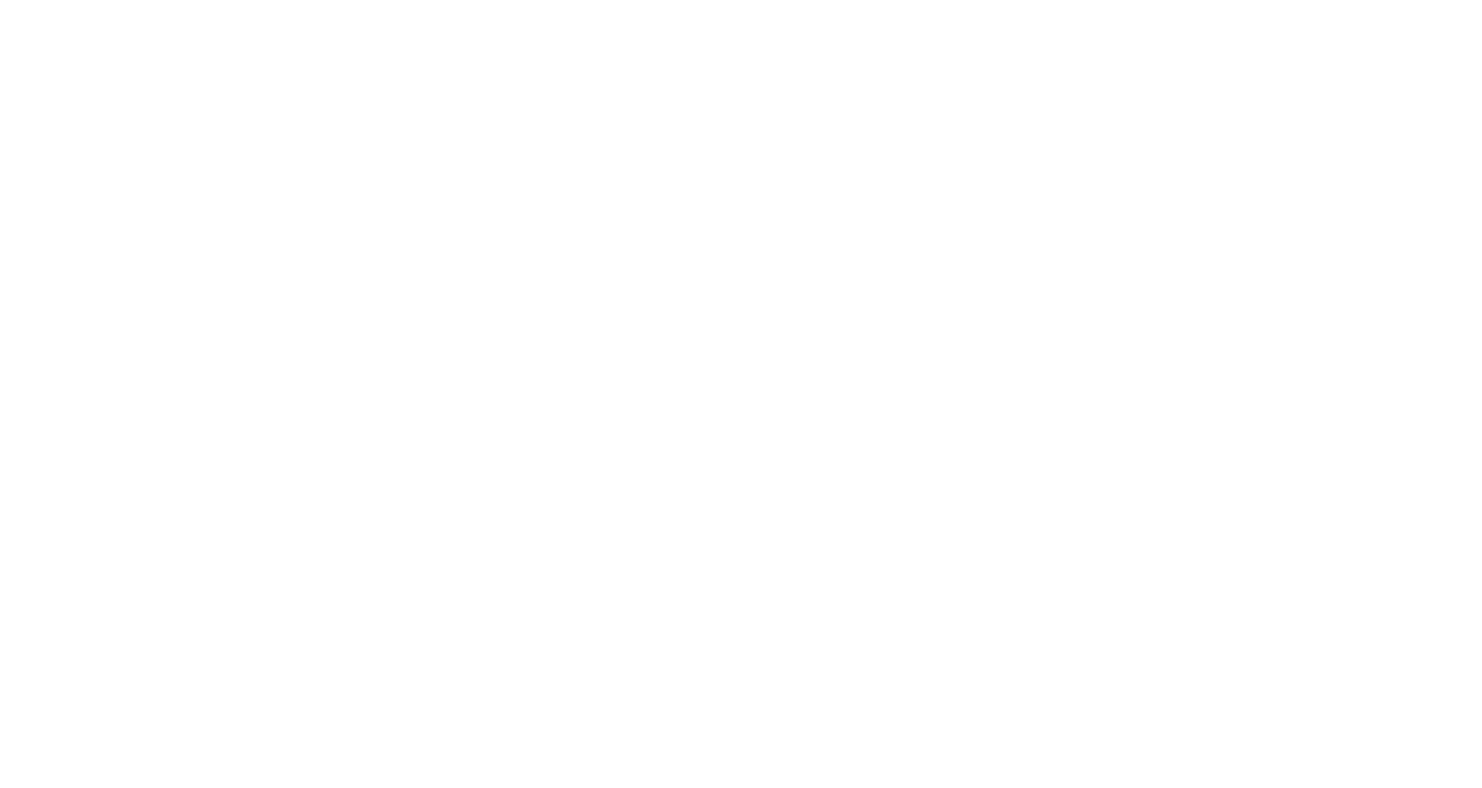 scroll, scrollTop: 0, scrollLeft: 0, axis: both 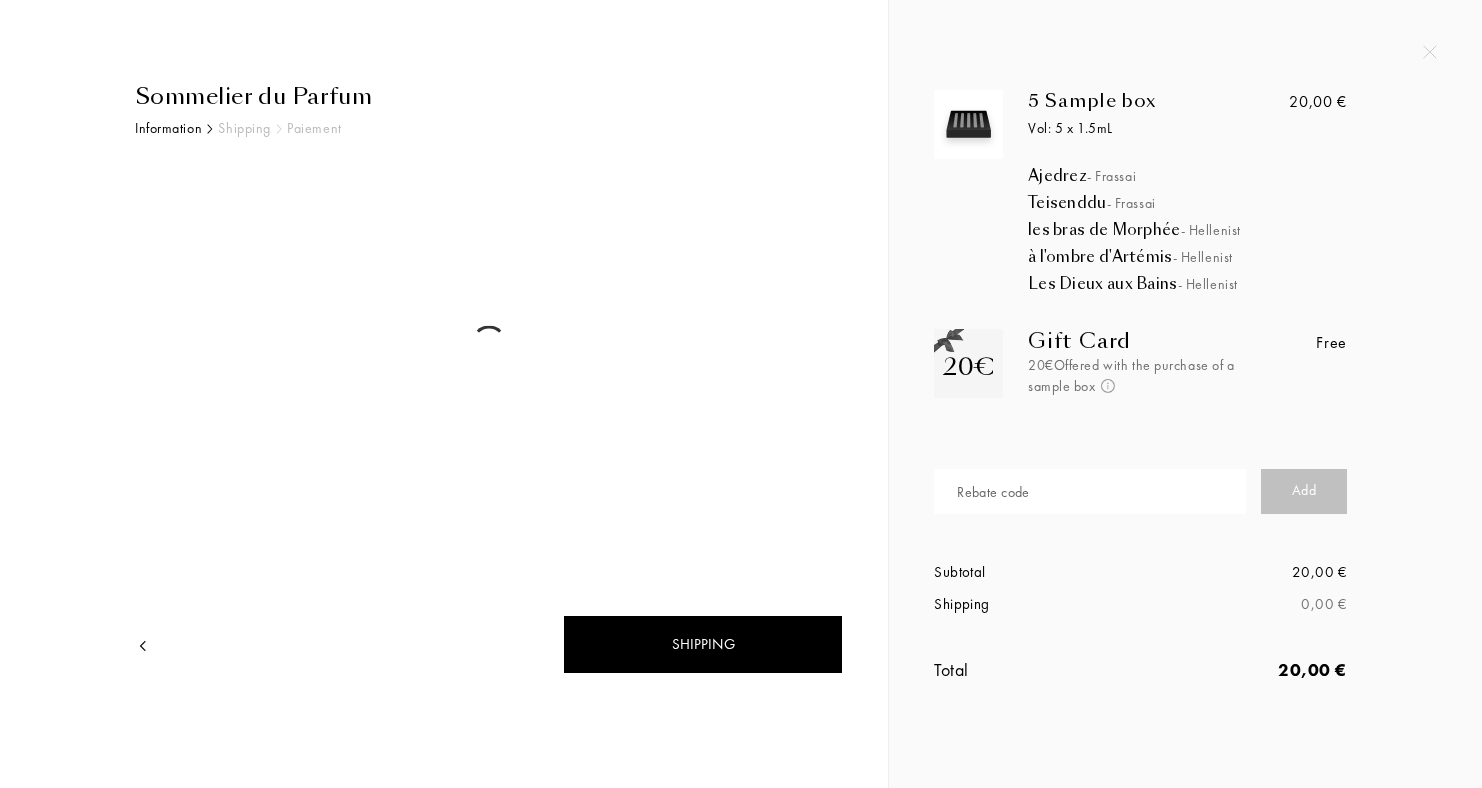 select on "FI" 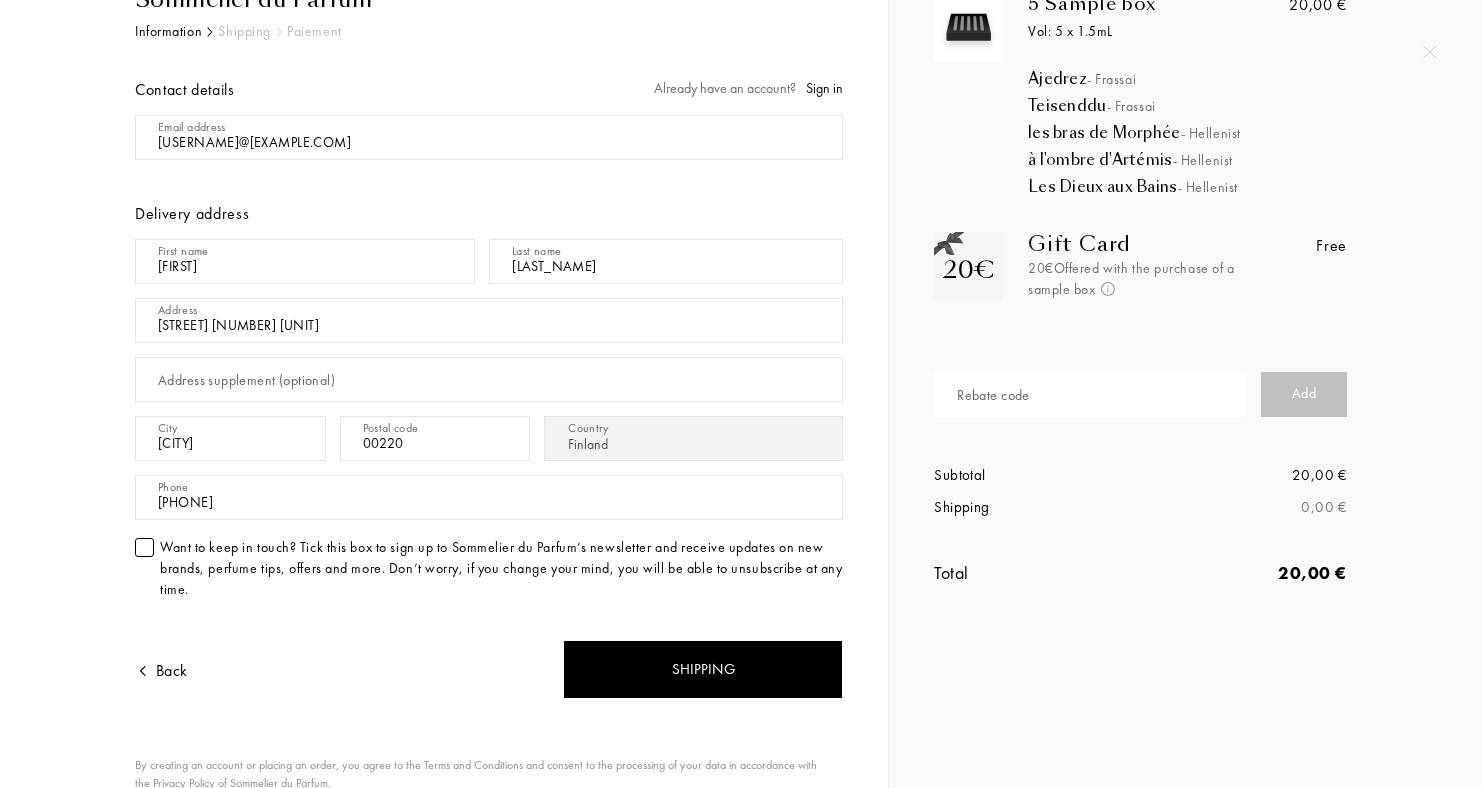 scroll, scrollTop: 167, scrollLeft: 0, axis: vertical 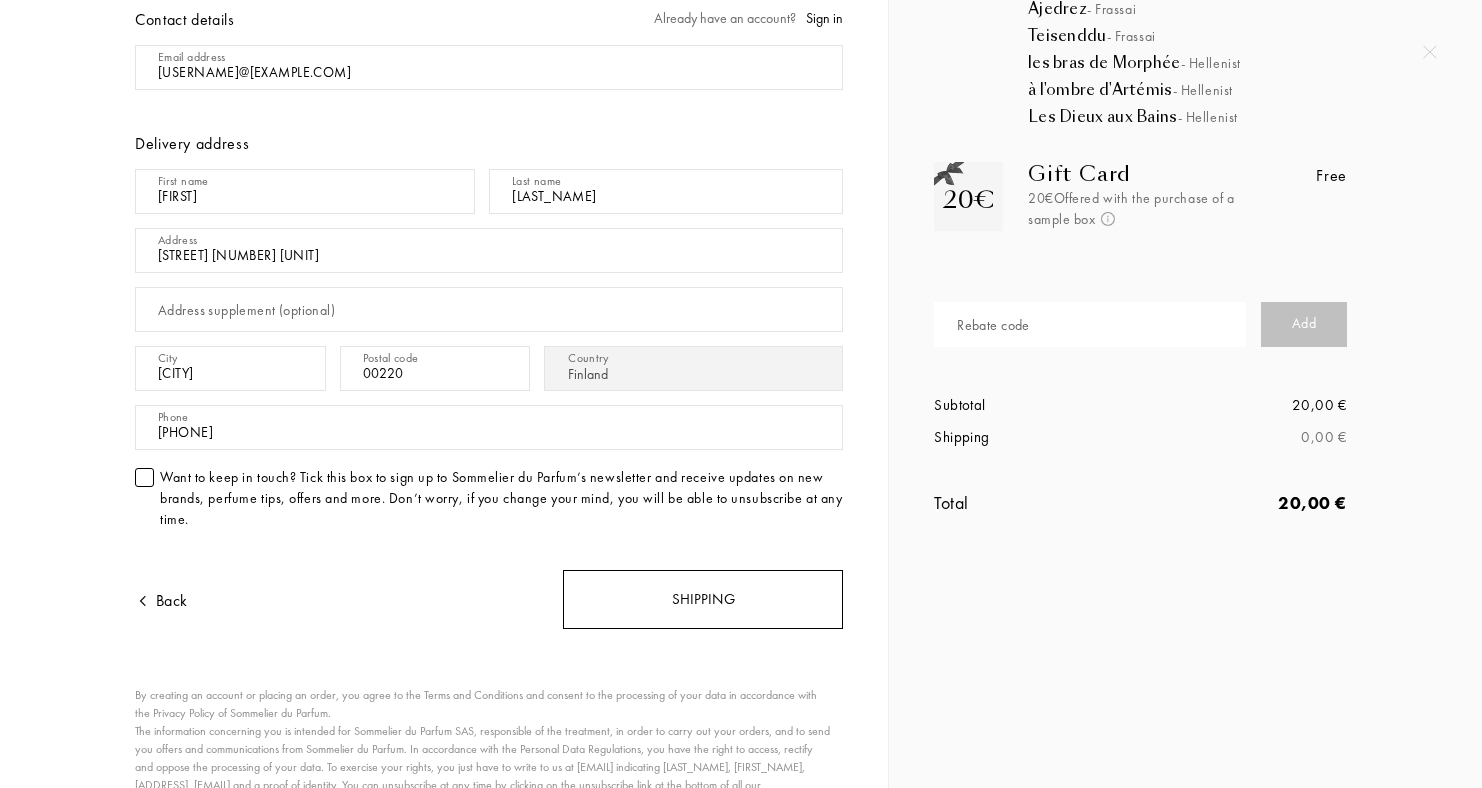 click on "Shipping" at bounding box center [703, 599] 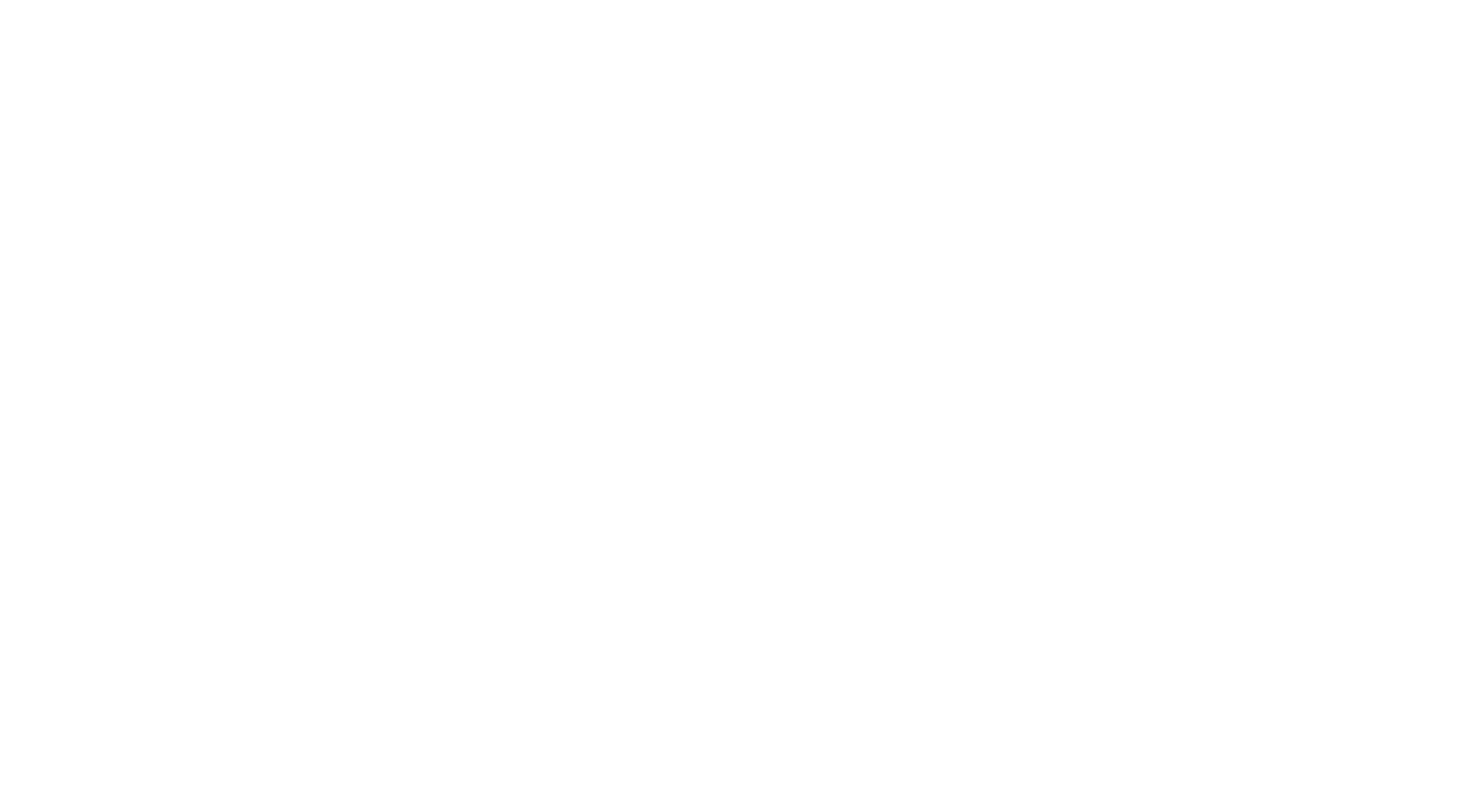 scroll, scrollTop: 0, scrollLeft: 0, axis: both 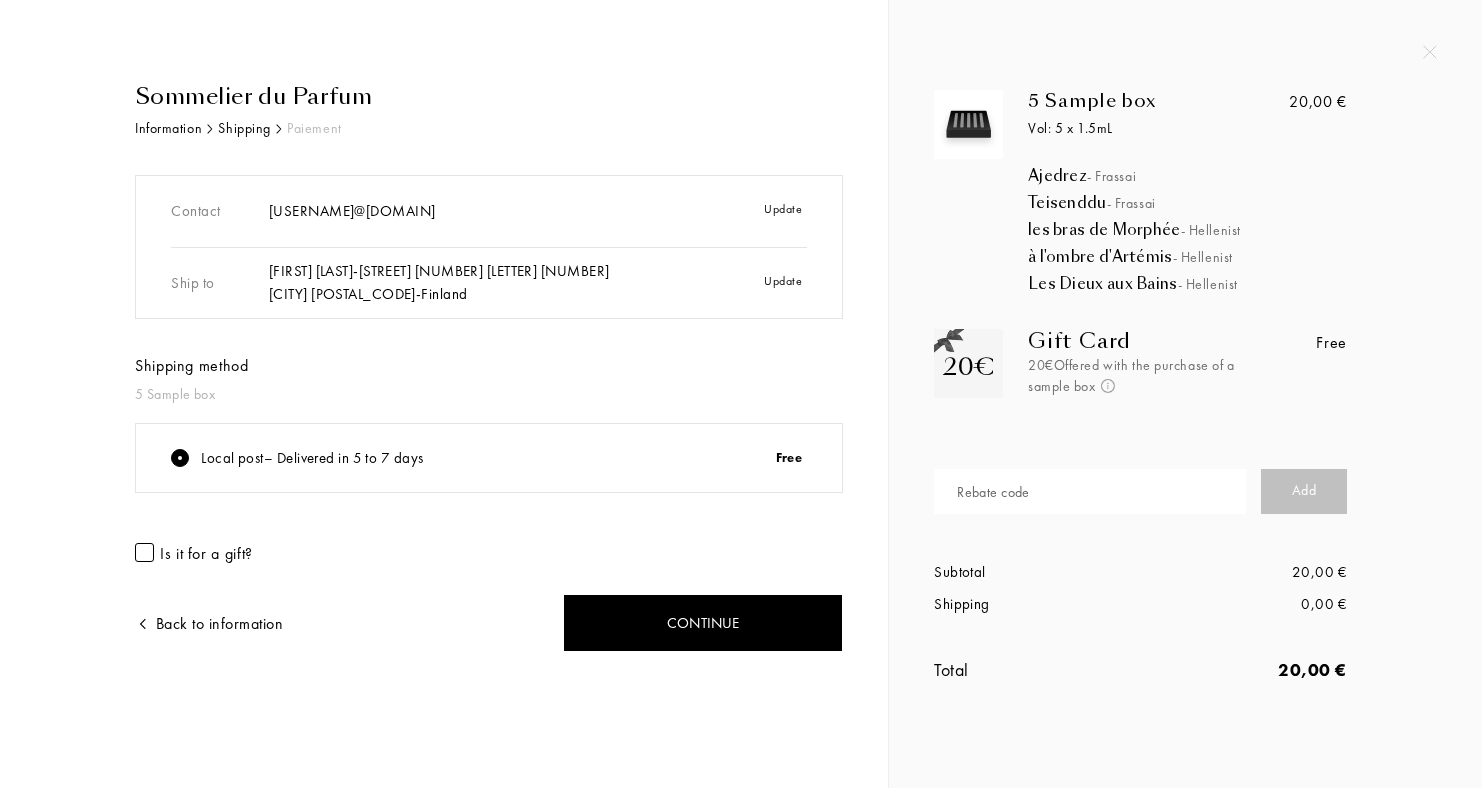 drag, startPoint x: 1232, startPoint y: 286, endPoint x: 1030, endPoint y: 287, distance: 202.00247 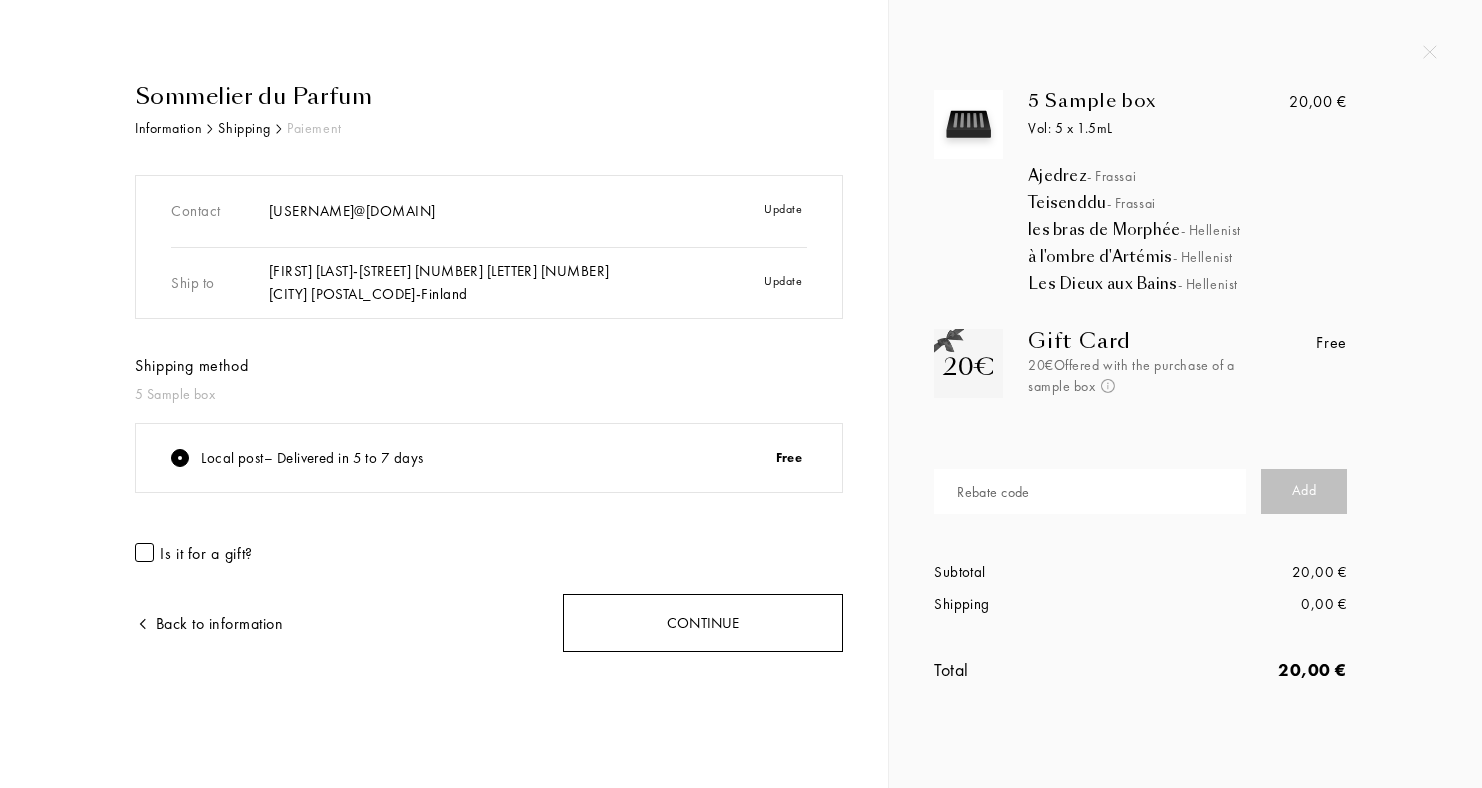 click on "Continue" at bounding box center (703, 623) 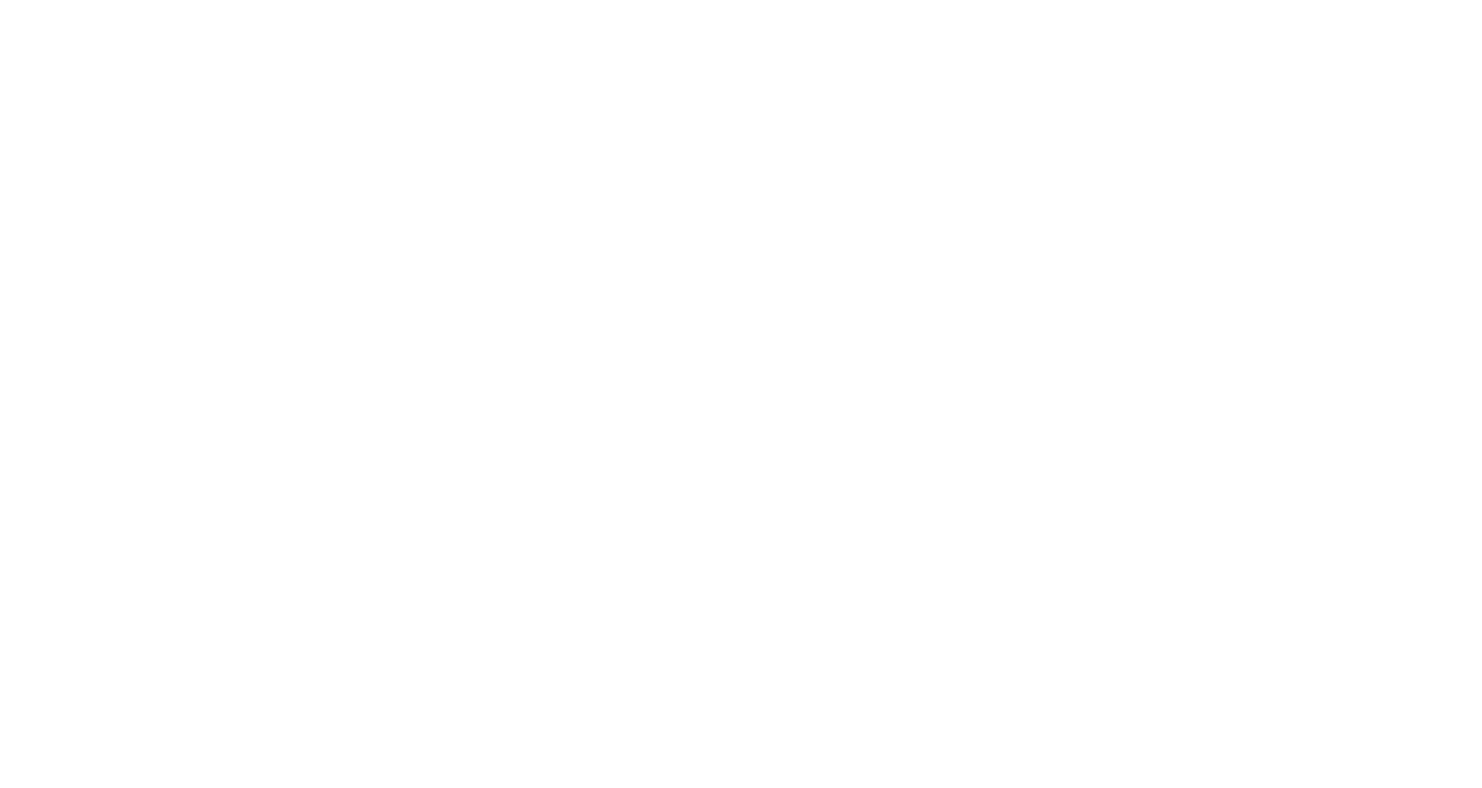 scroll, scrollTop: 0, scrollLeft: 0, axis: both 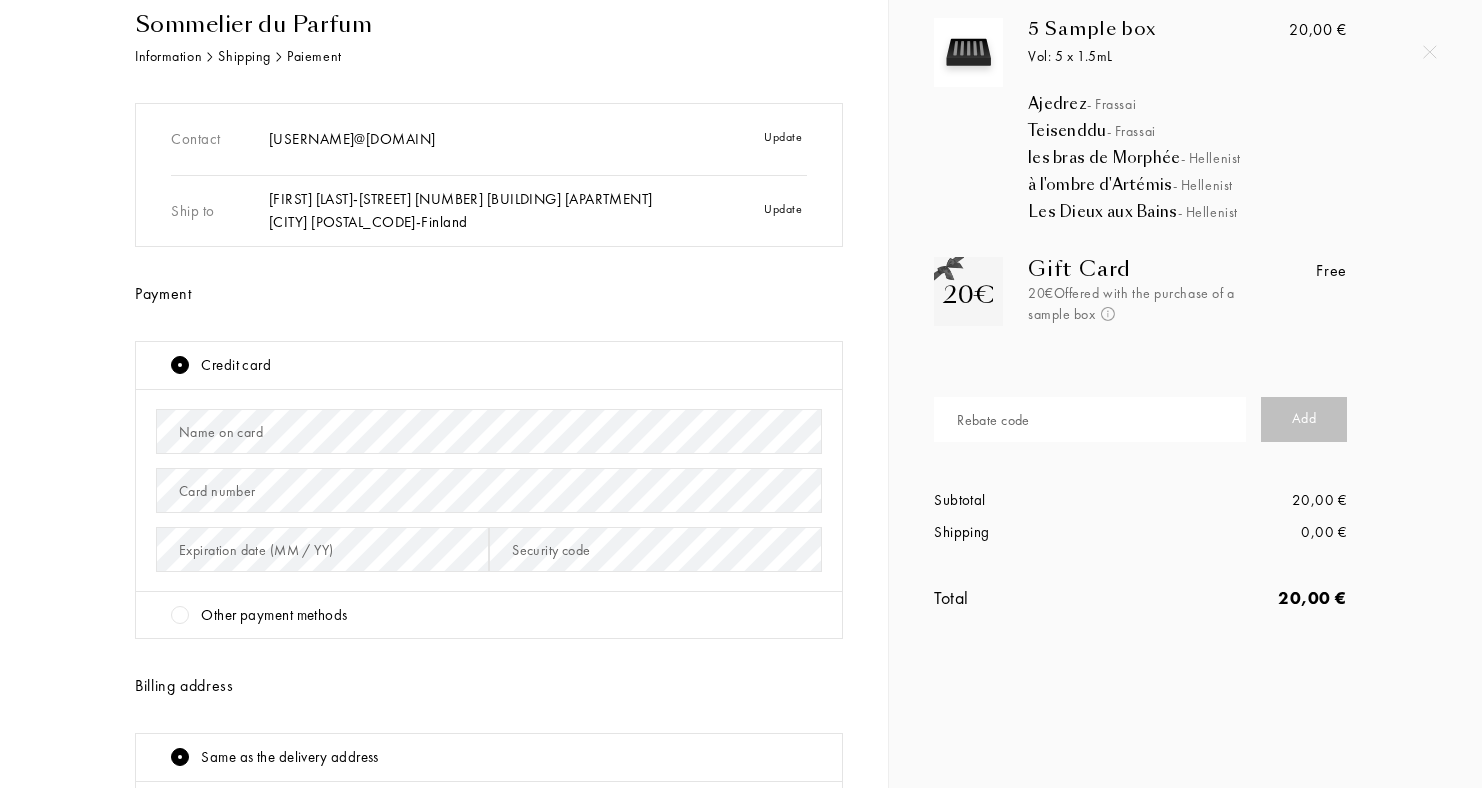 click on "Other payment methods" at bounding box center (274, 615) 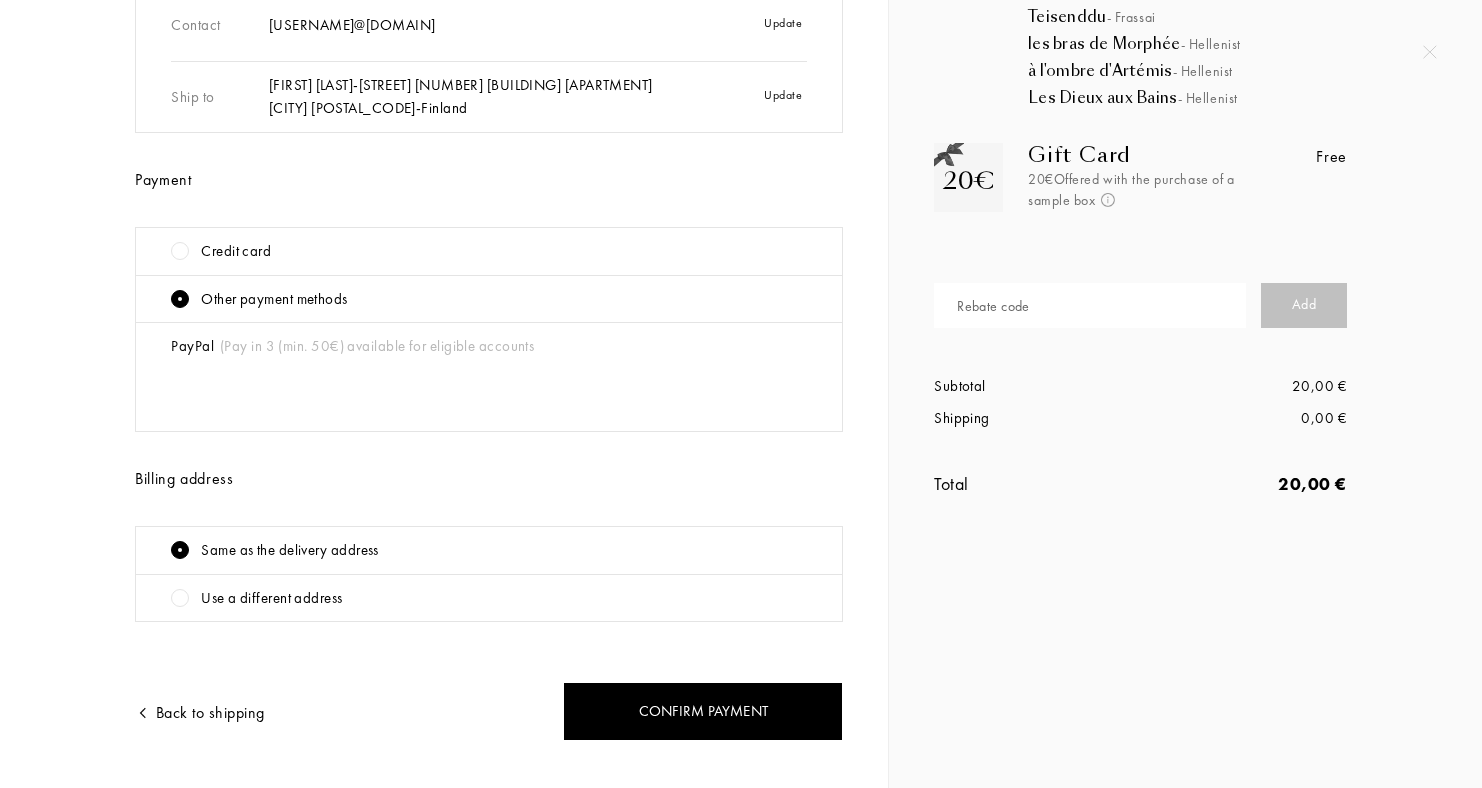 scroll, scrollTop: 183, scrollLeft: 0, axis: vertical 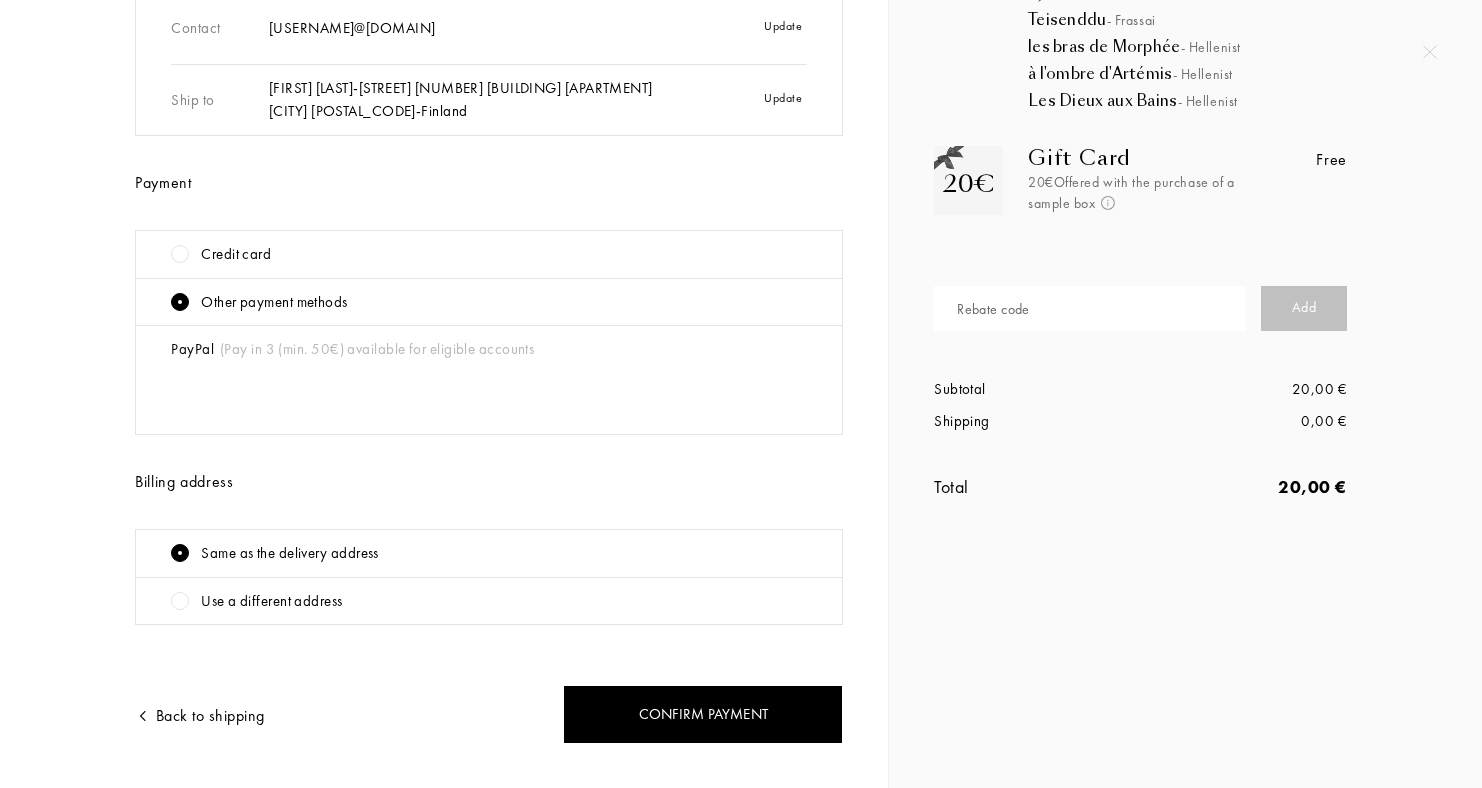 click on "Credit card" at bounding box center [236, 254] 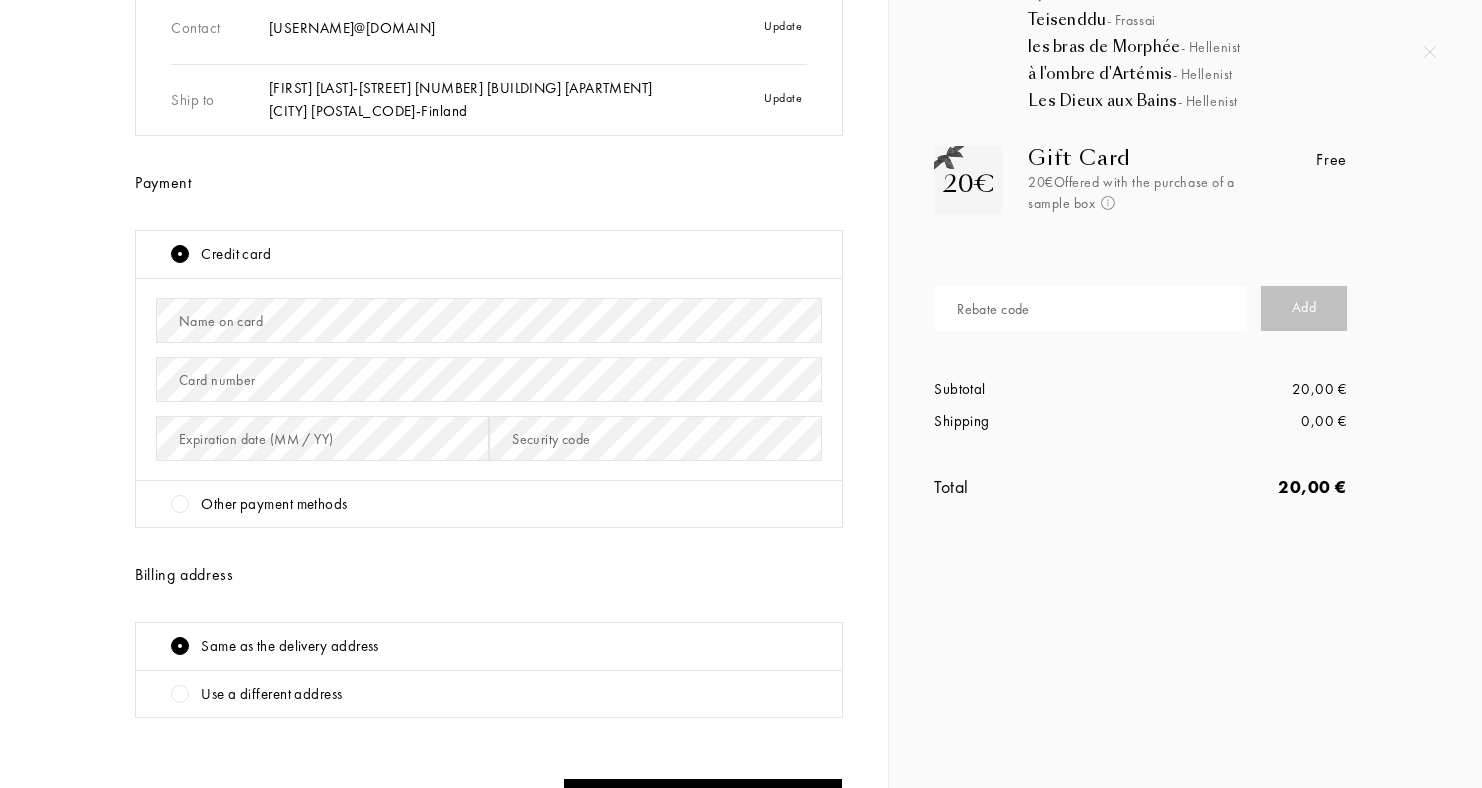 click on "Name on card" at bounding box center (221, 321) 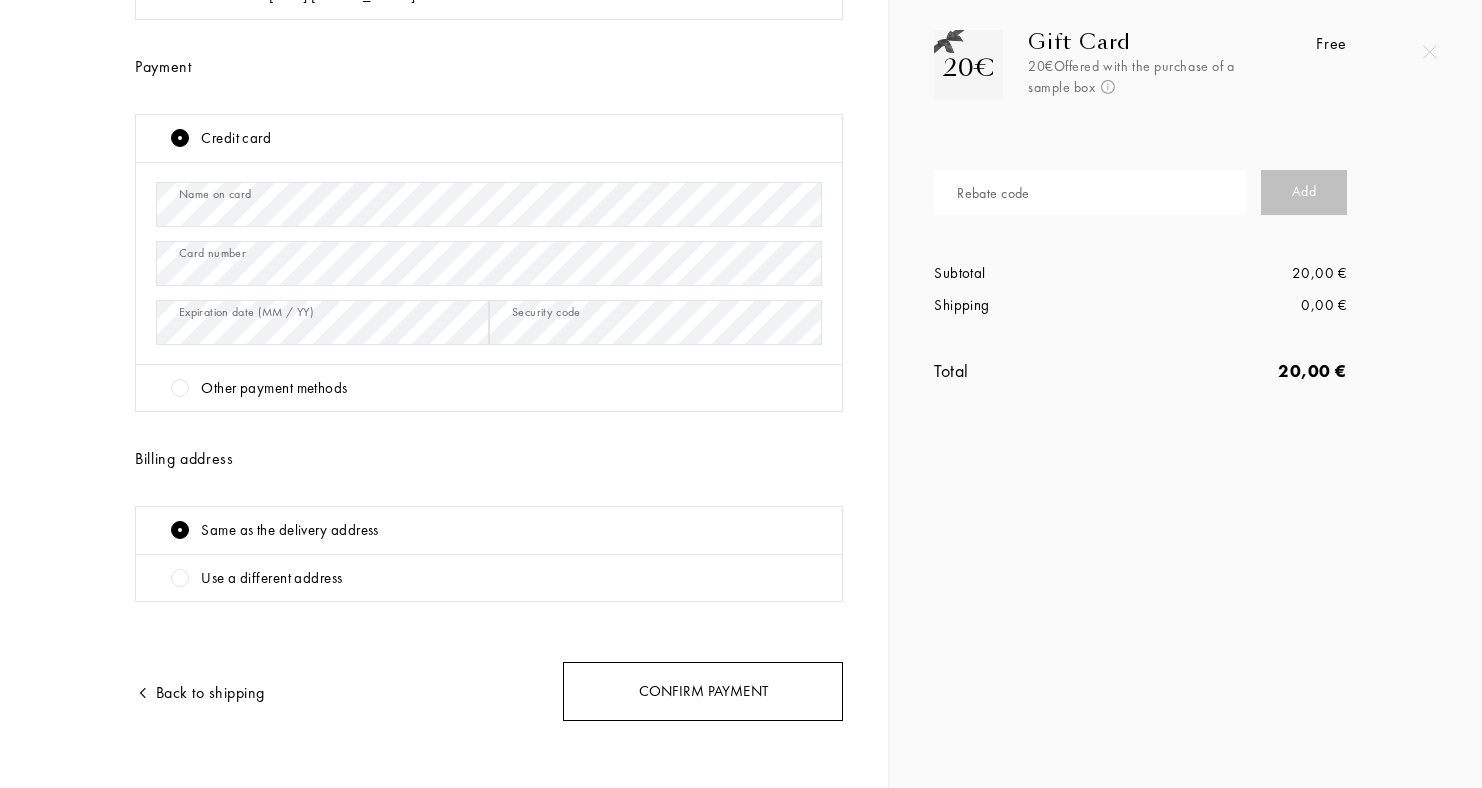 scroll, scrollTop: 318, scrollLeft: 0, axis: vertical 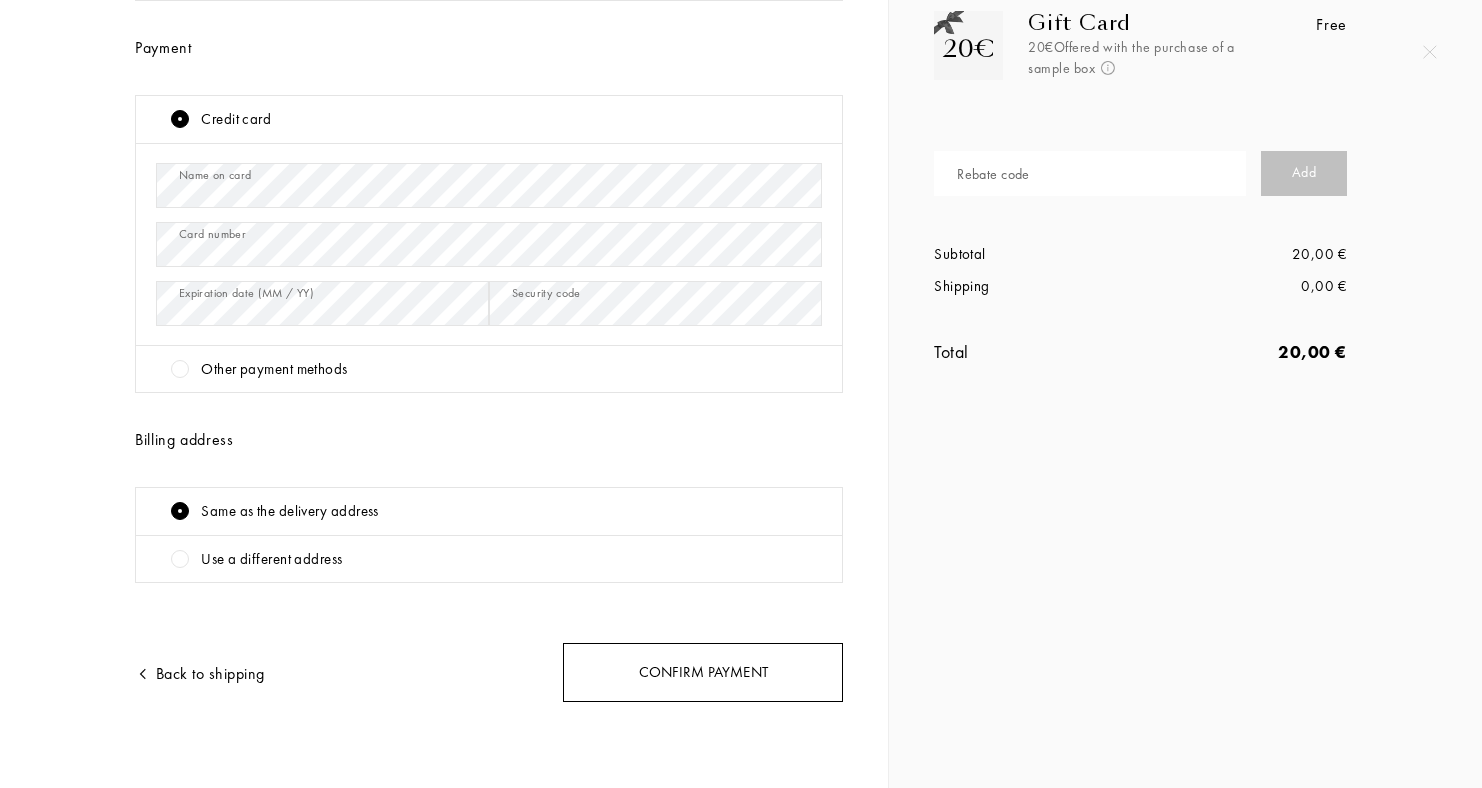 click on "Confirm payment" at bounding box center [703, 672] 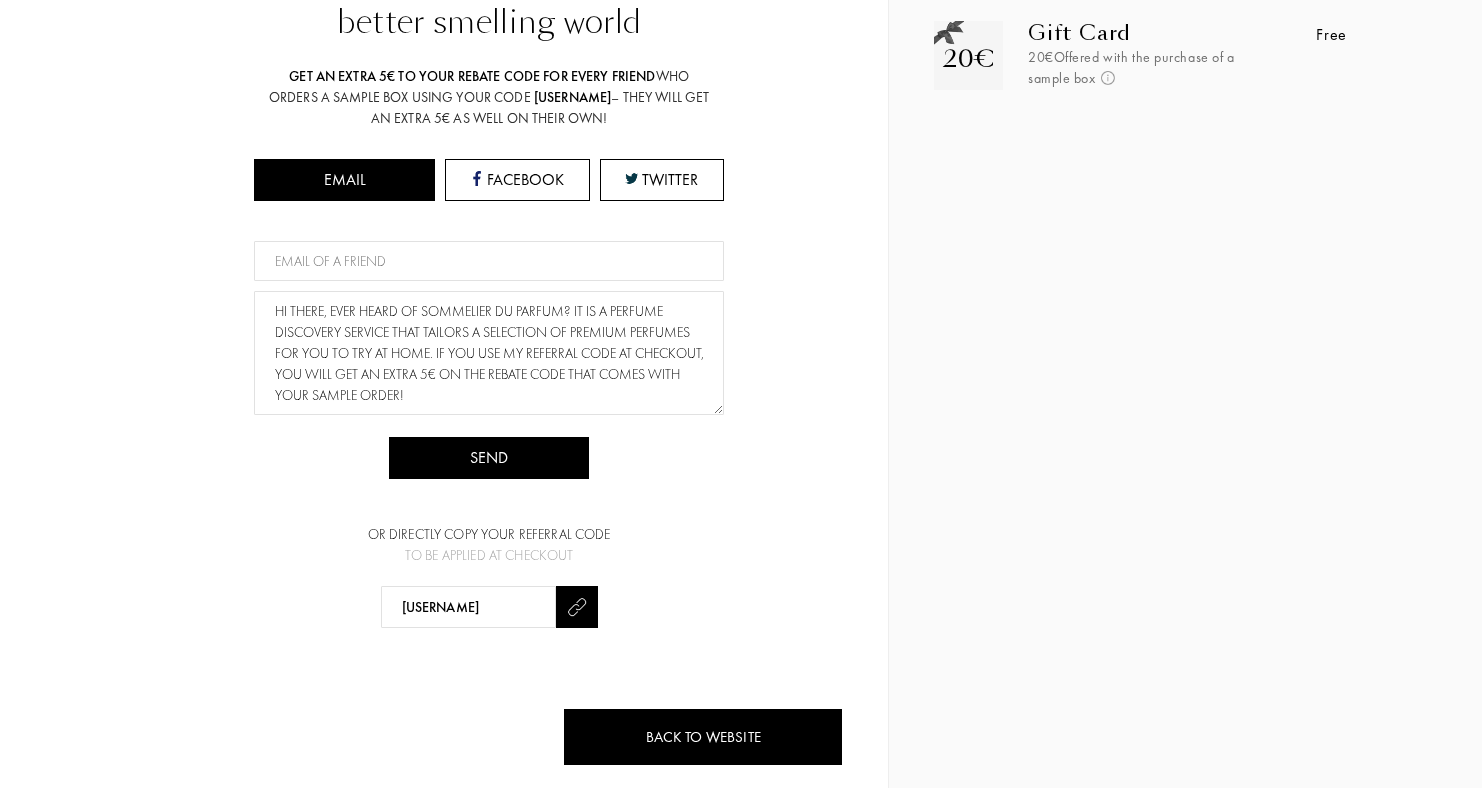 scroll, scrollTop: 336, scrollLeft: 0, axis: vertical 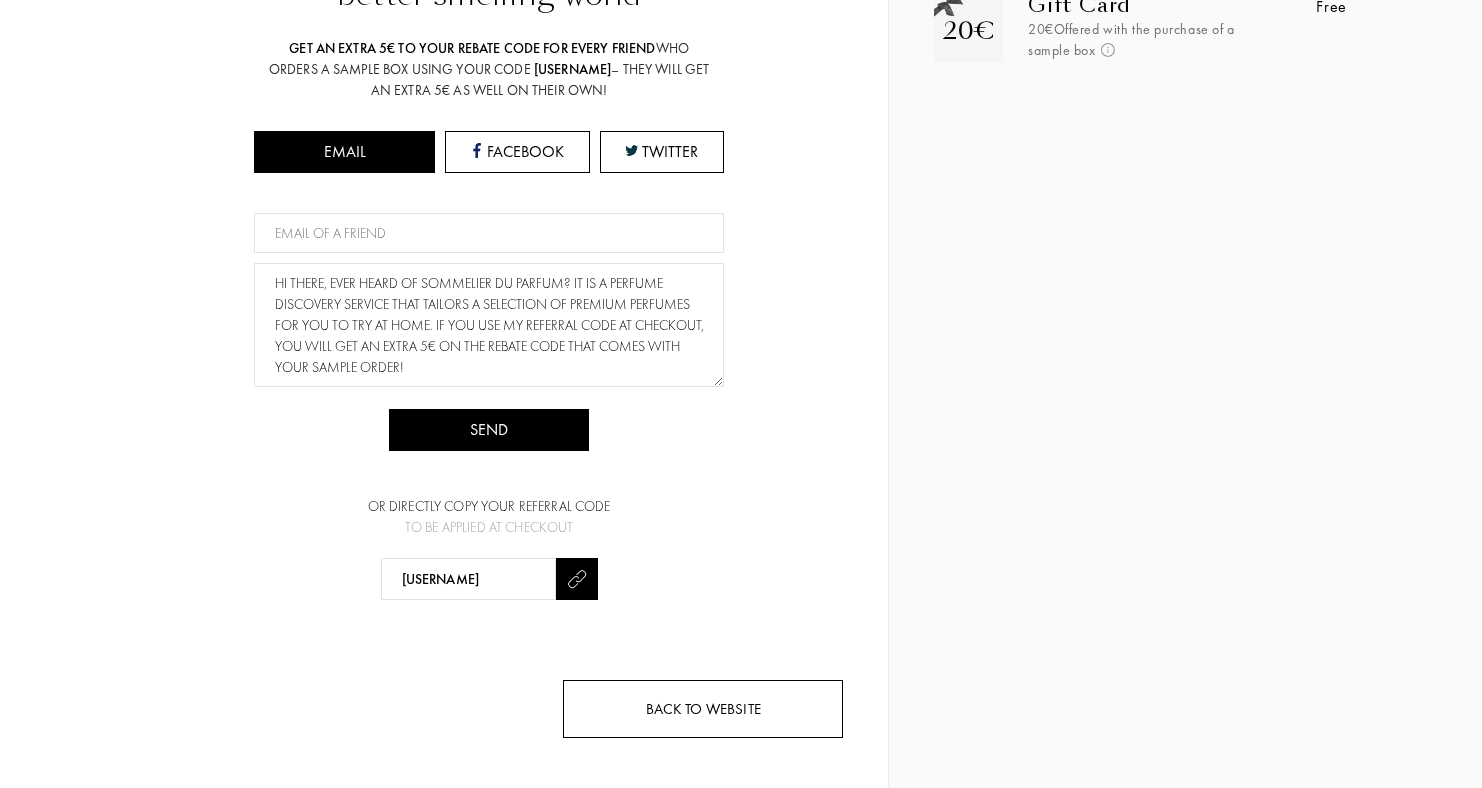 click on "Back to website" at bounding box center [703, 709] 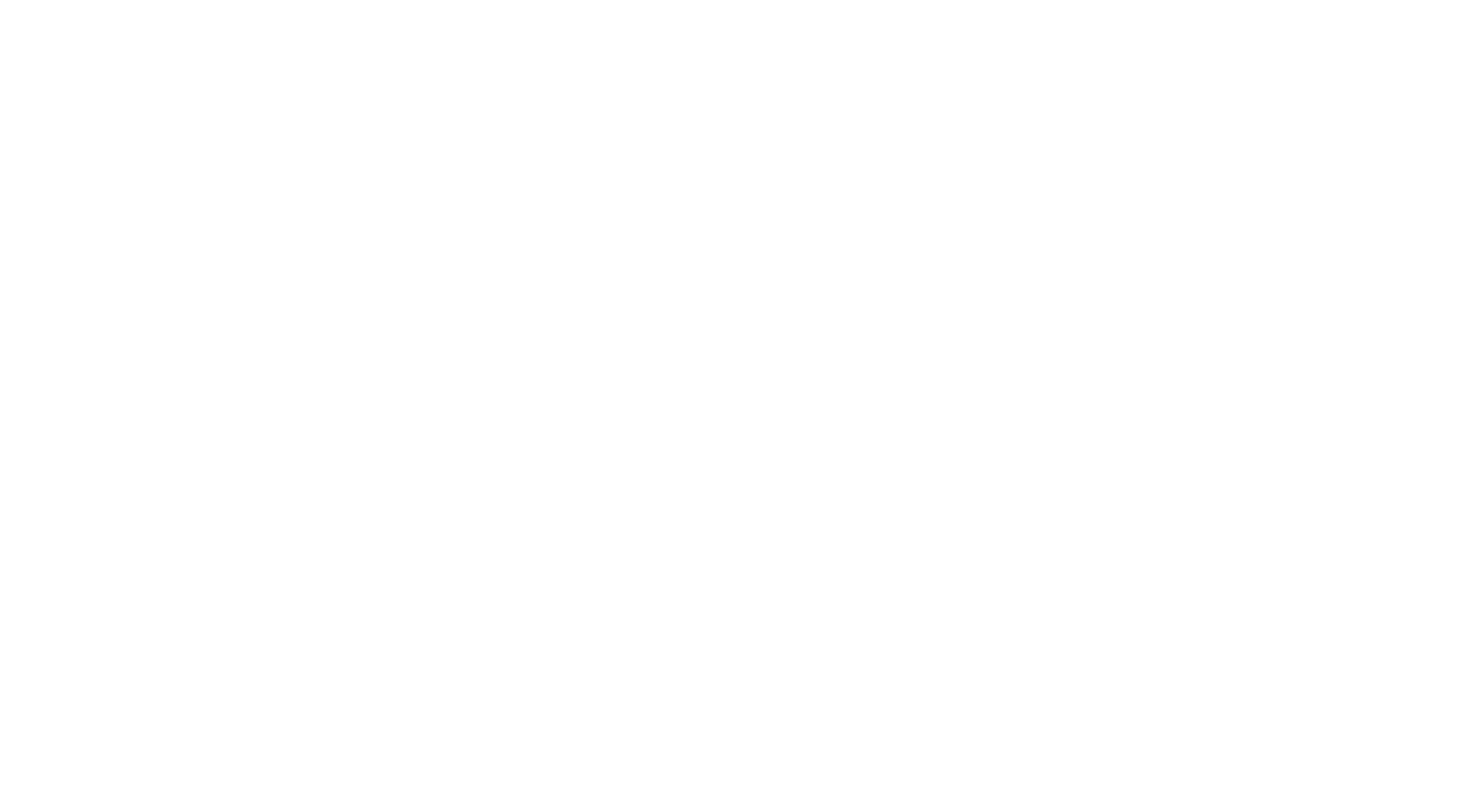 select on "FI" 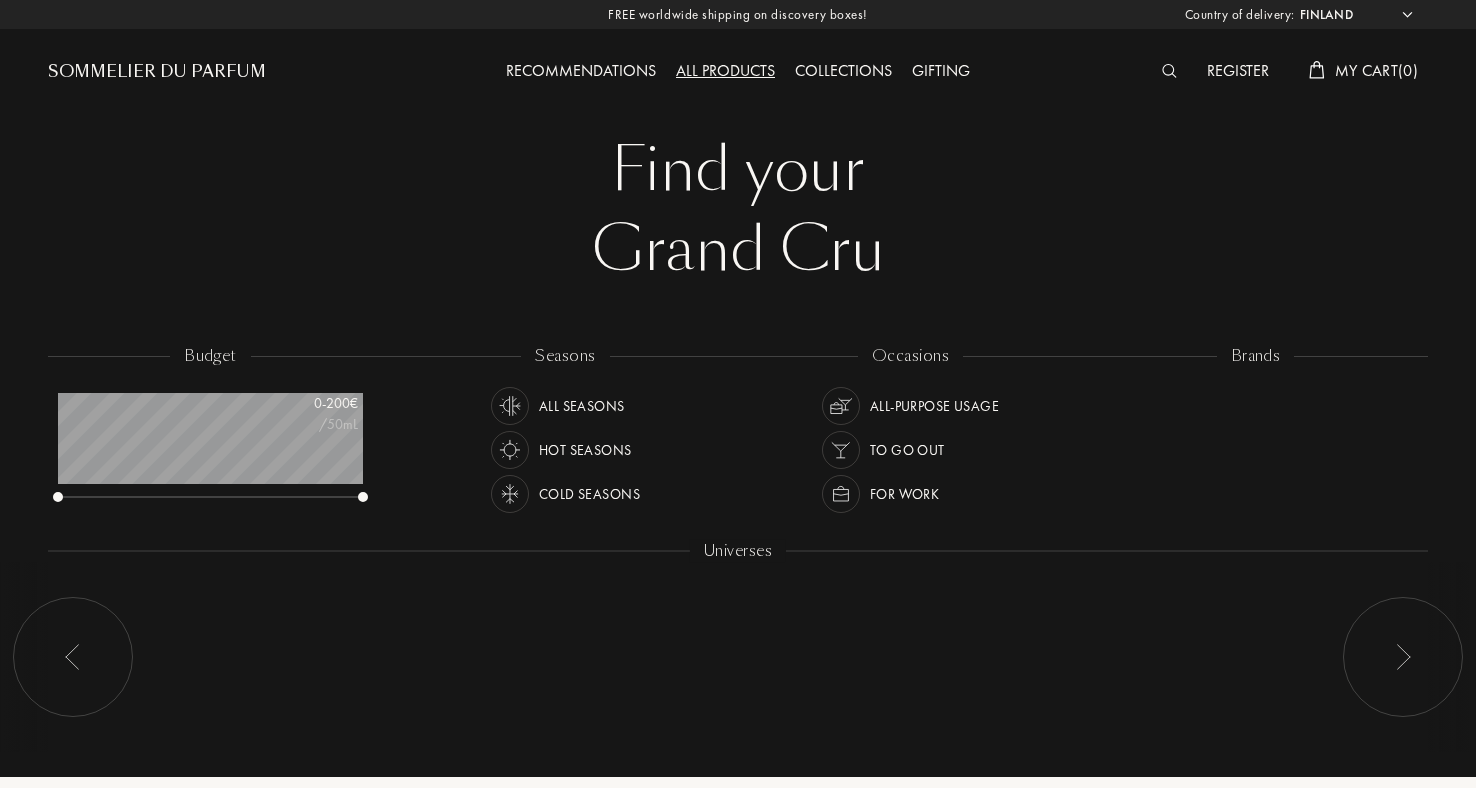 scroll, scrollTop: 999900, scrollLeft: 999695, axis: both 